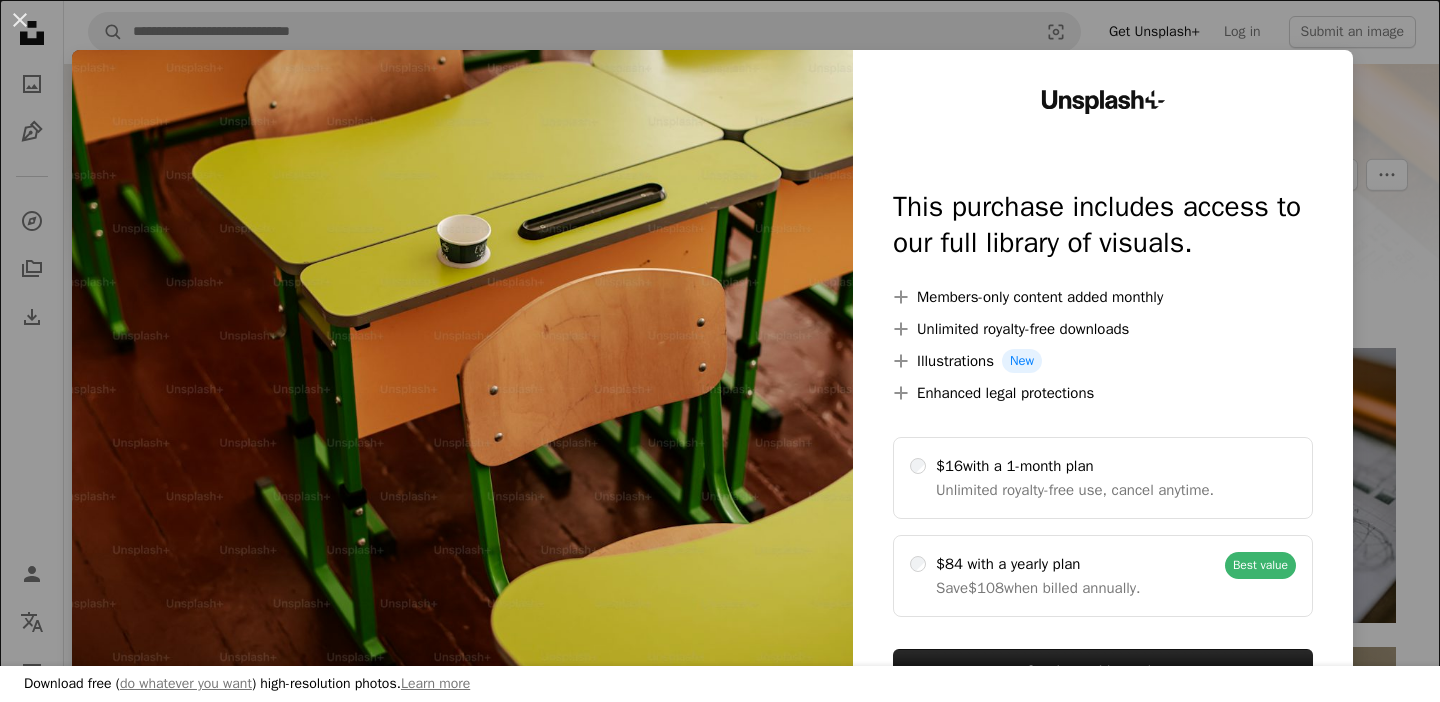 scroll, scrollTop: 2316, scrollLeft: 0, axis: vertical 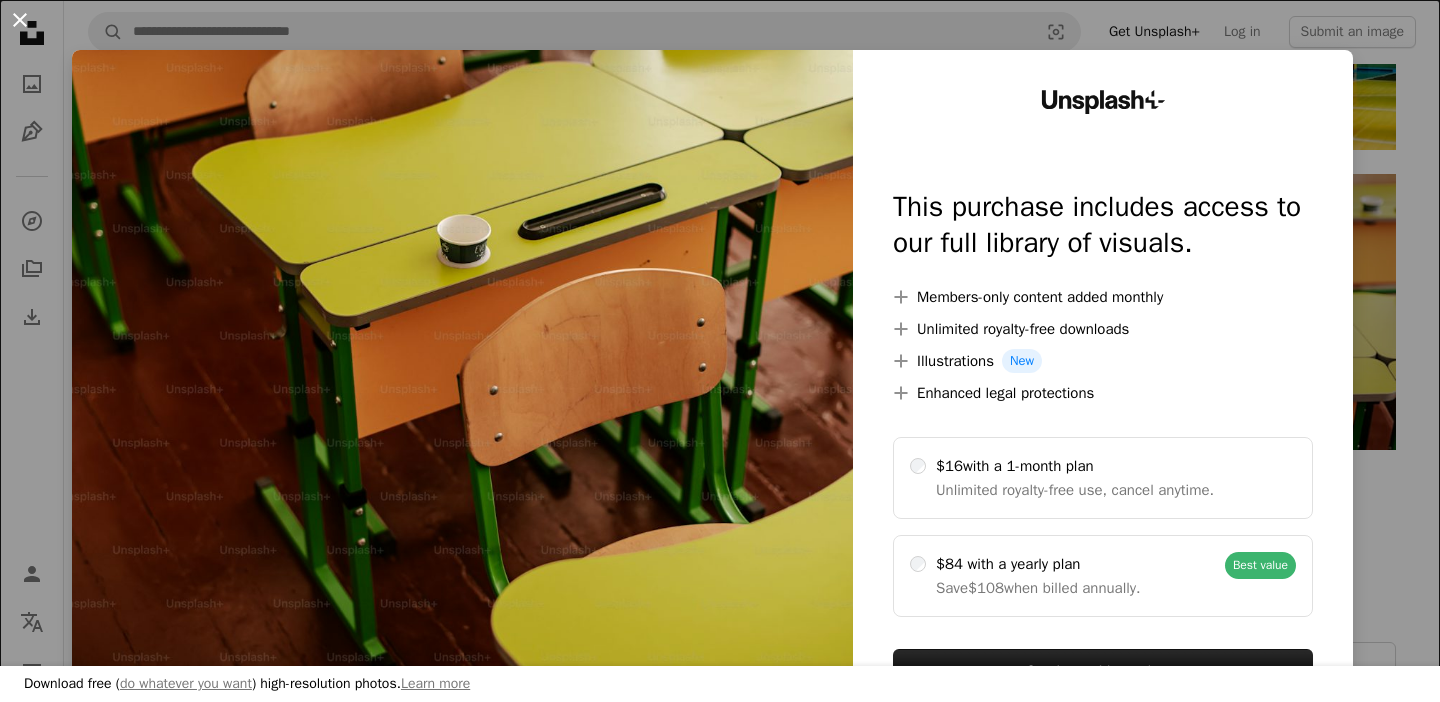 click on "An X shape" at bounding box center (20, 20) 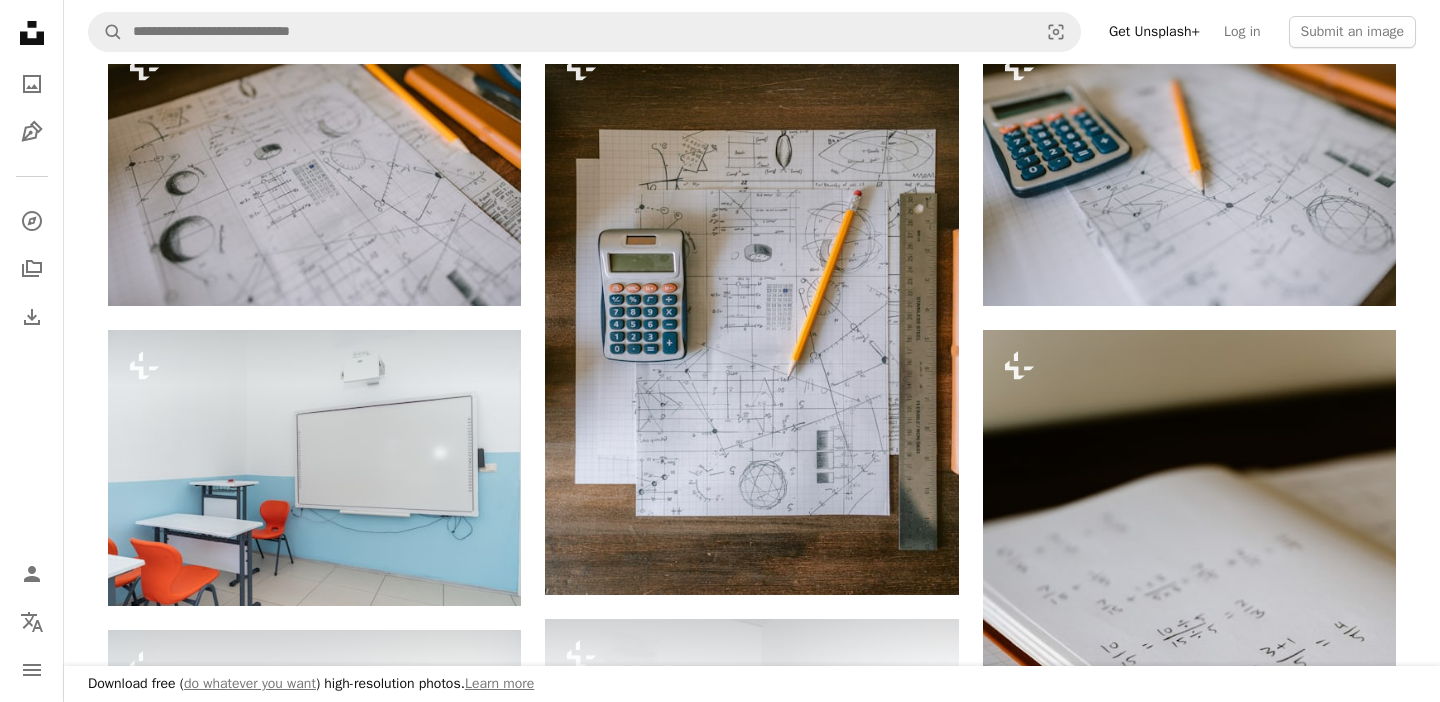 scroll, scrollTop: 0, scrollLeft: 0, axis: both 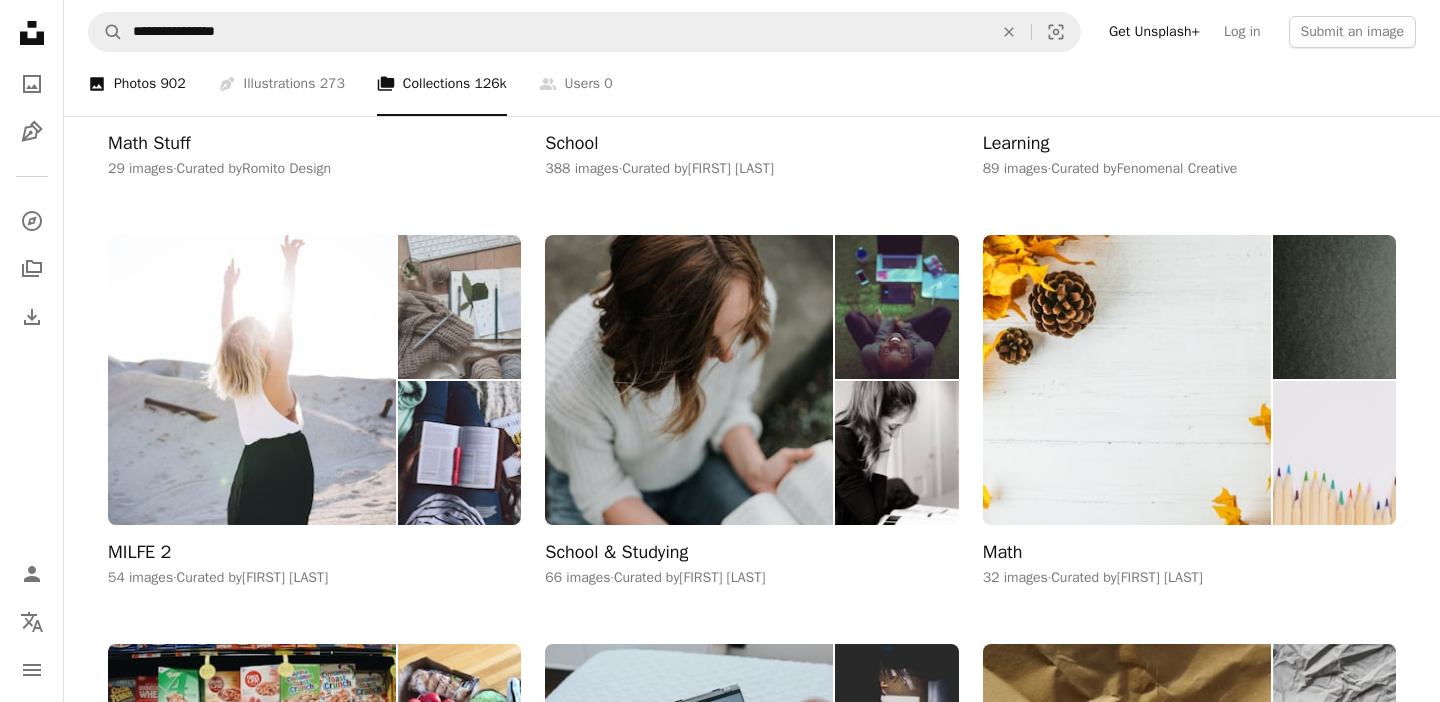 click on "902" at bounding box center (172, 84) 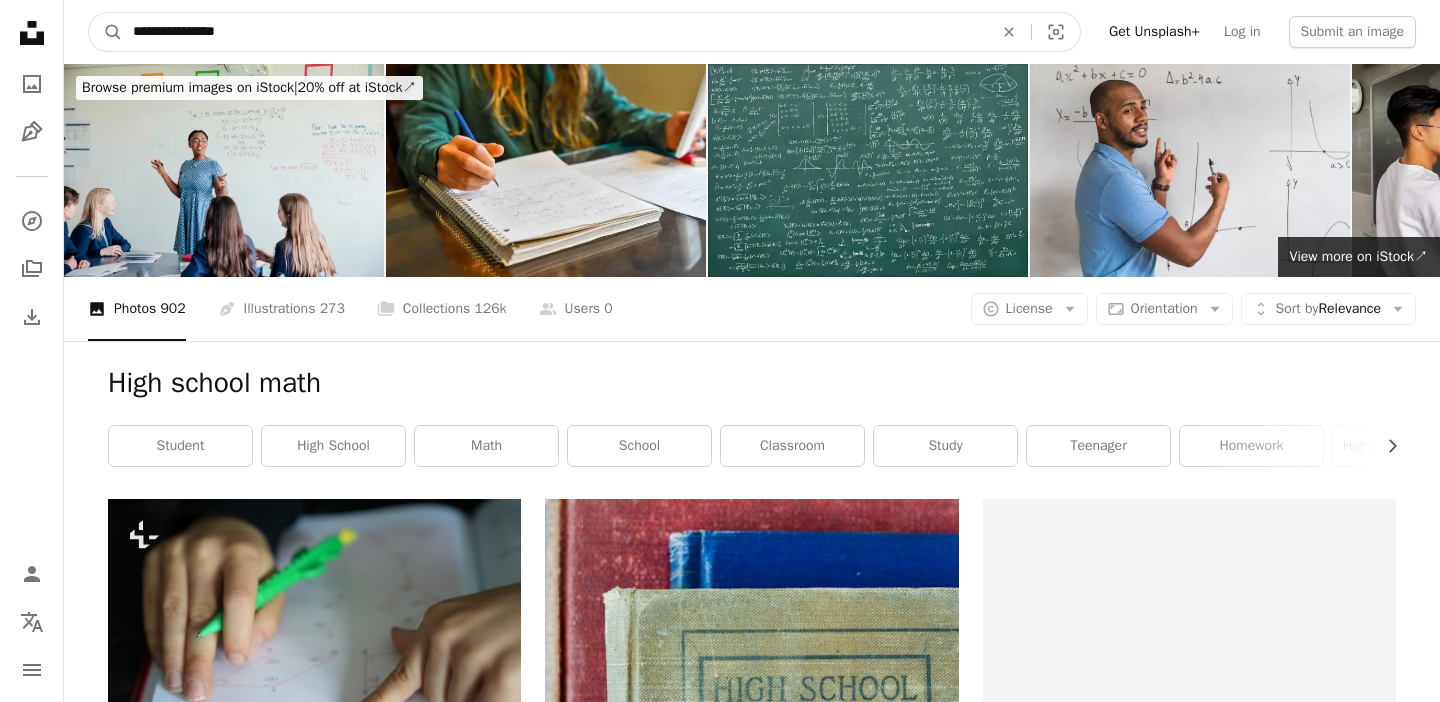 drag, startPoint x: 207, startPoint y: 28, endPoint x: 71, endPoint y: 39, distance: 136.44412 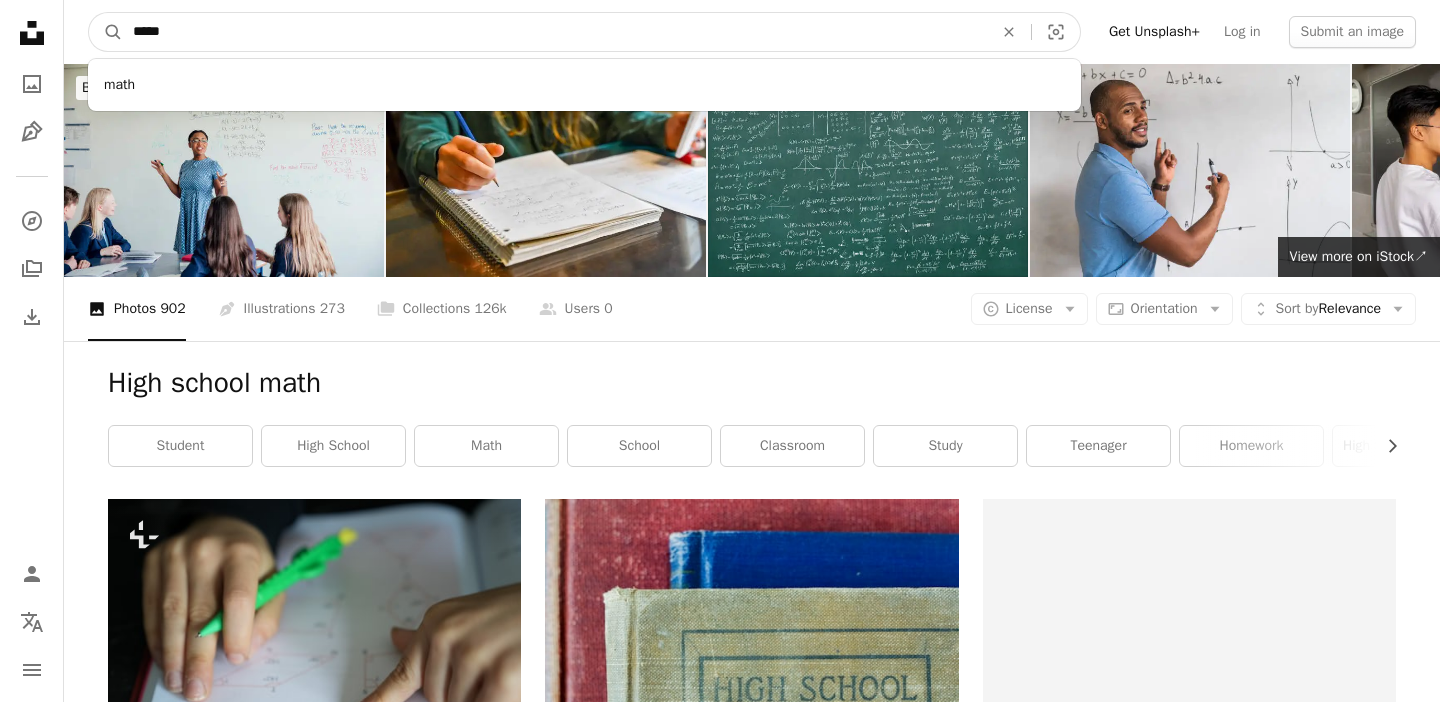type on "****" 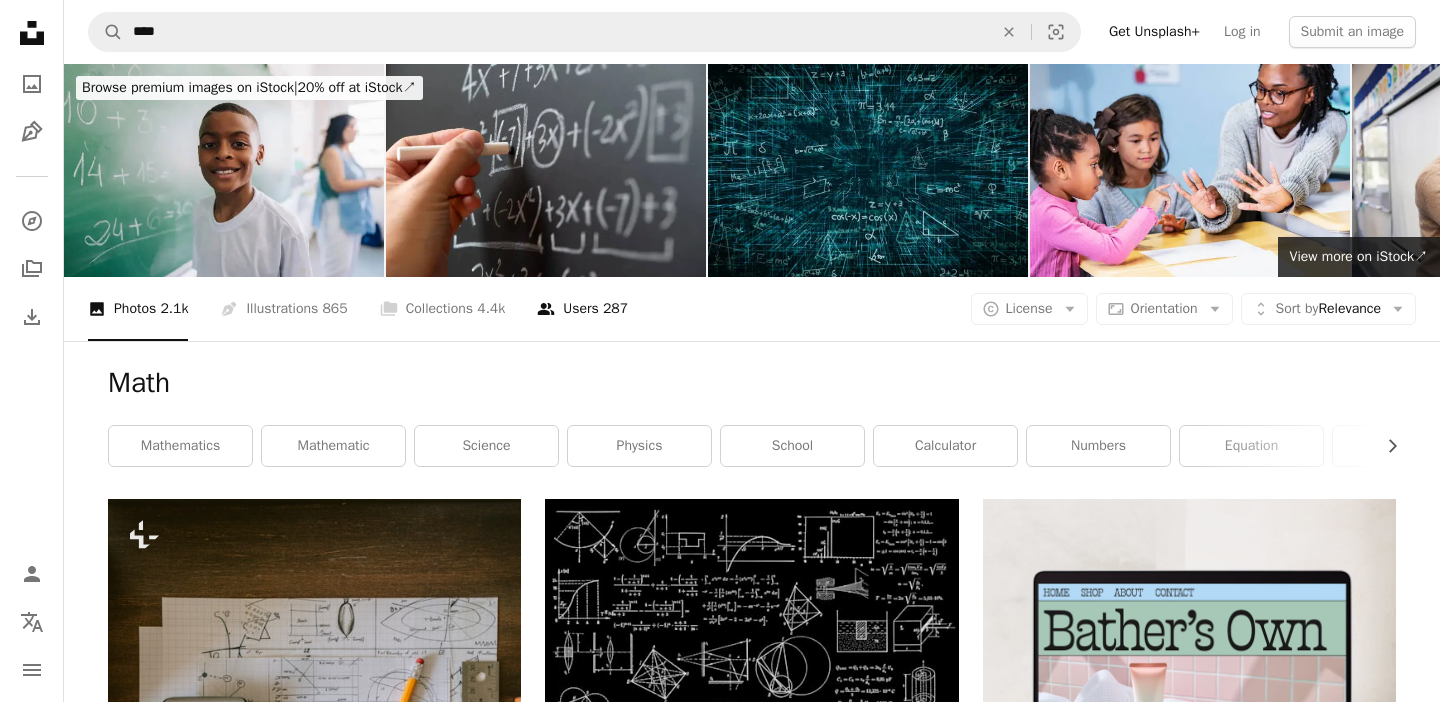 click on "A group of people Users   287" at bounding box center (582, 309) 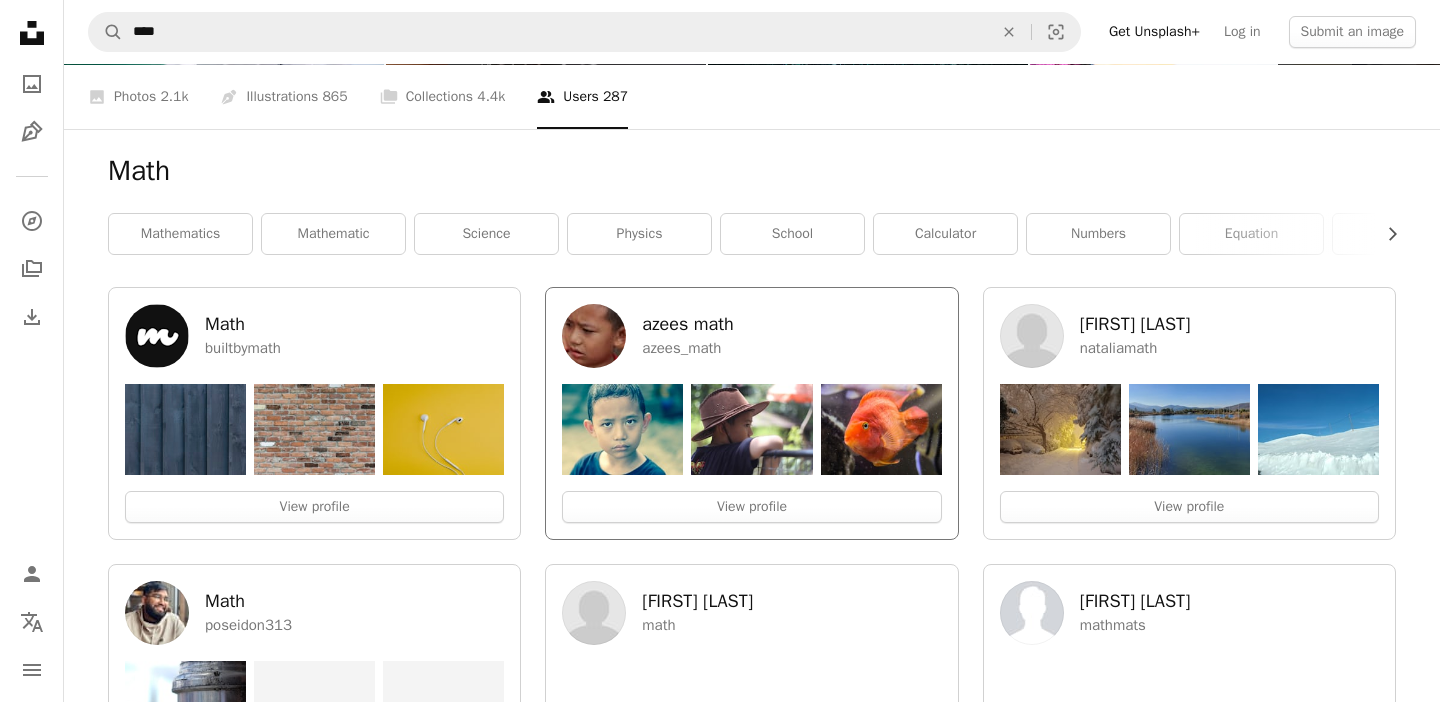 scroll, scrollTop: 242, scrollLeft: 0, axis: vertical 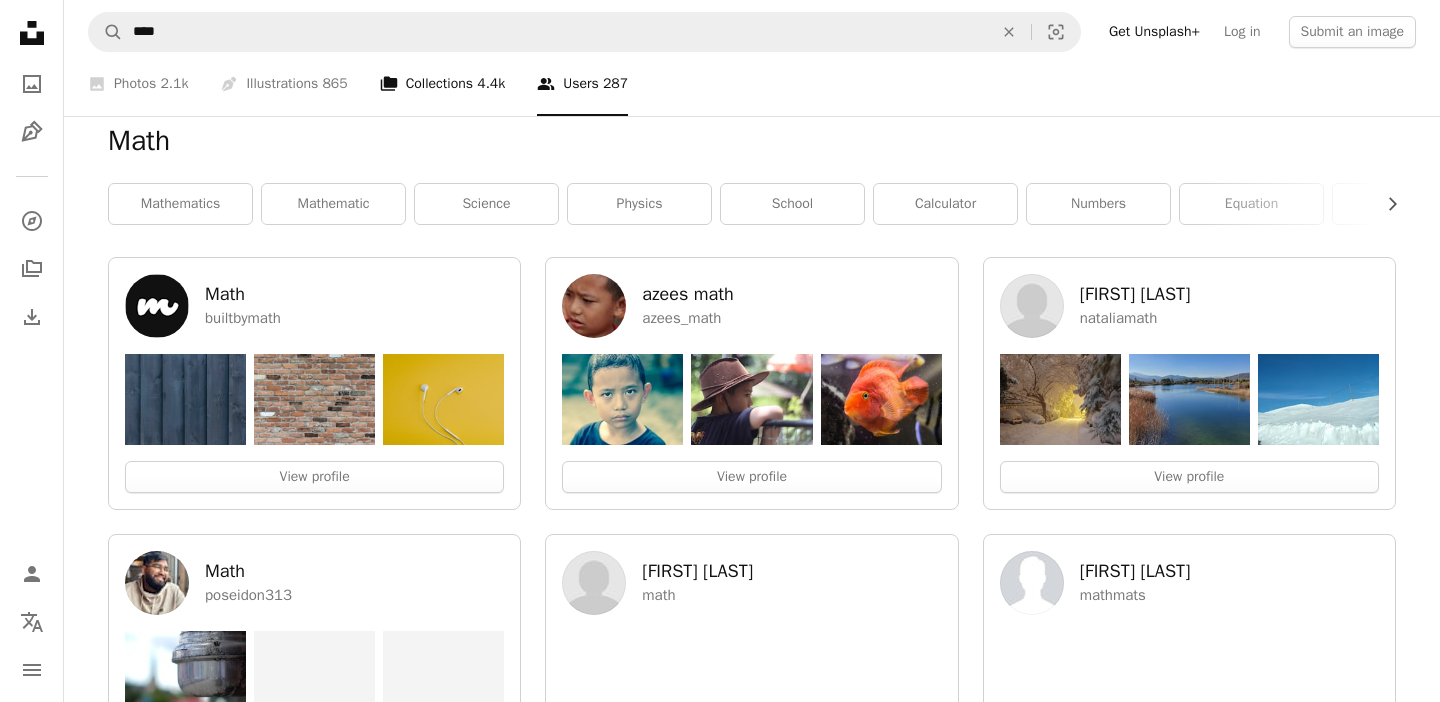 click on "A stack of folders Collections   4.4k" at bounding box center [443, 84] 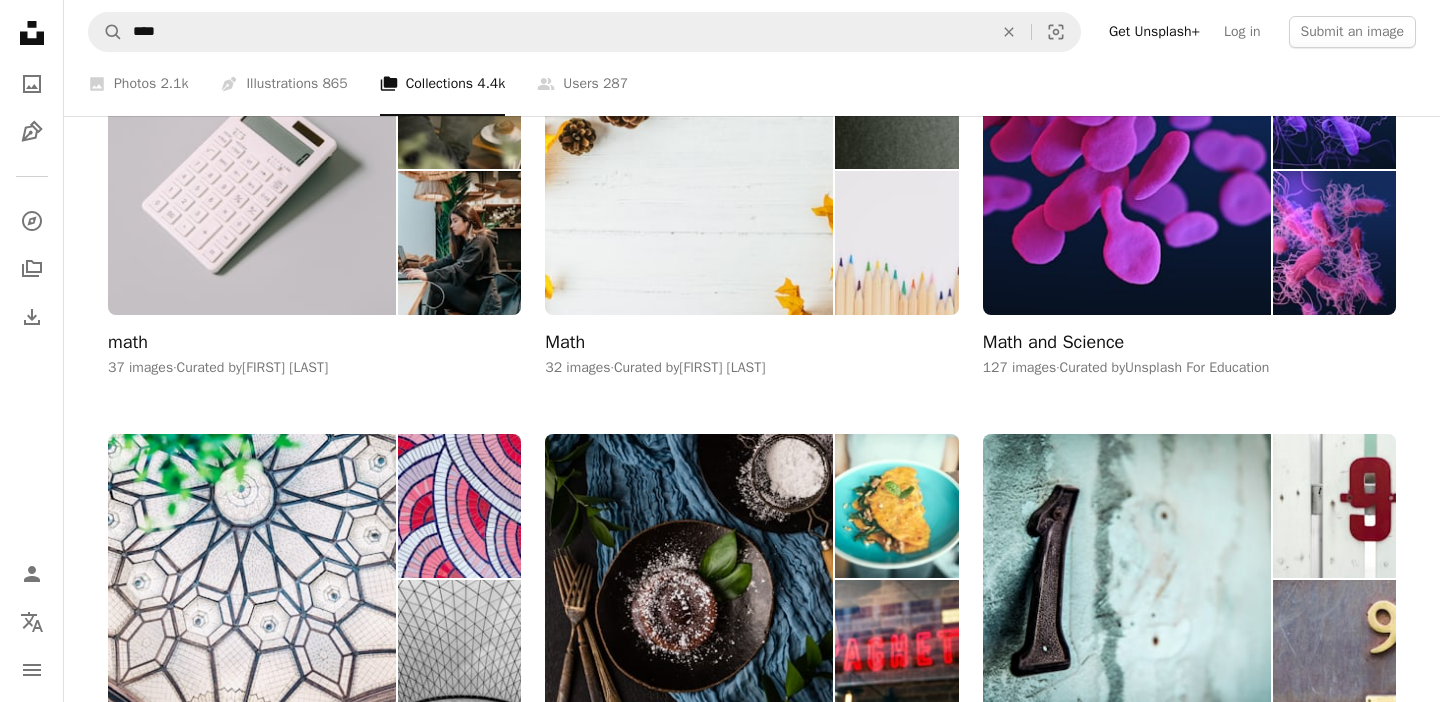 scroll, scrollTop: 900, scrollLeft: 0, axis: vertical 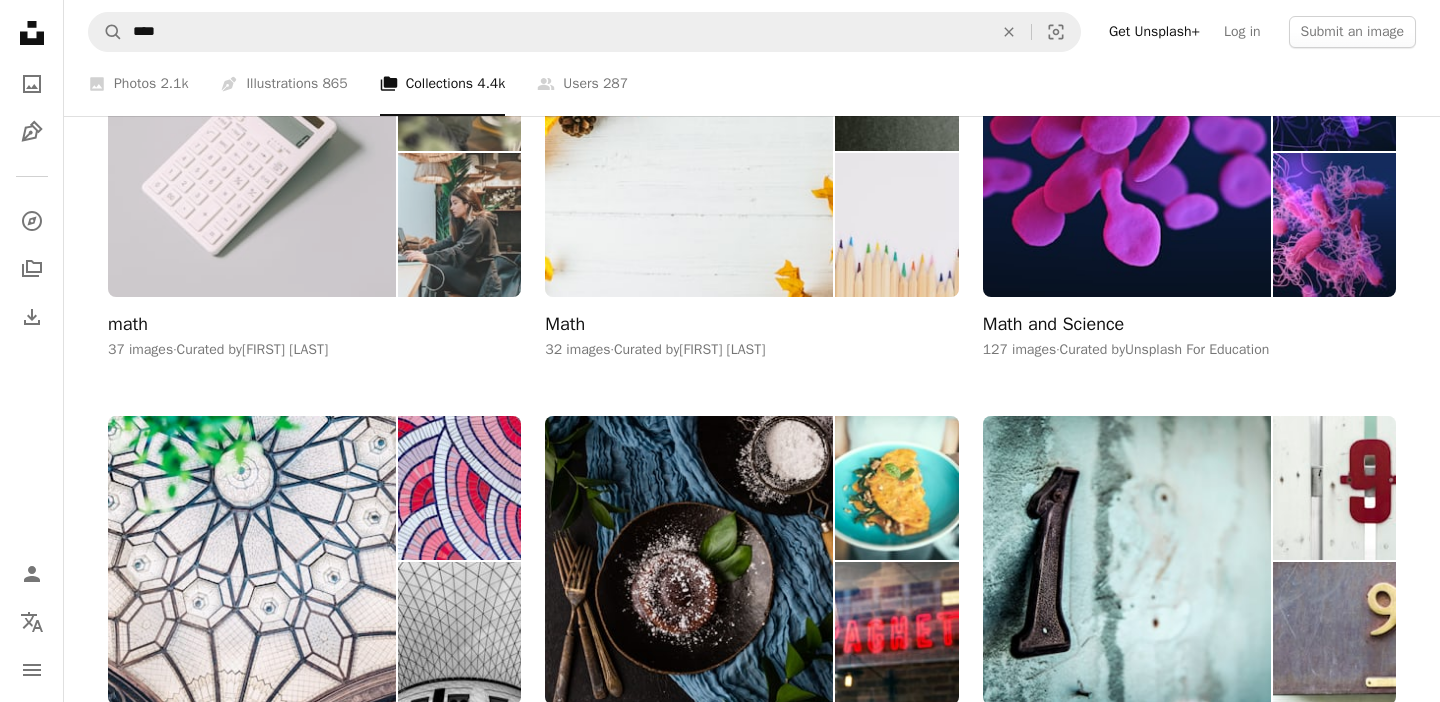 click at bounding box center (252, 152) 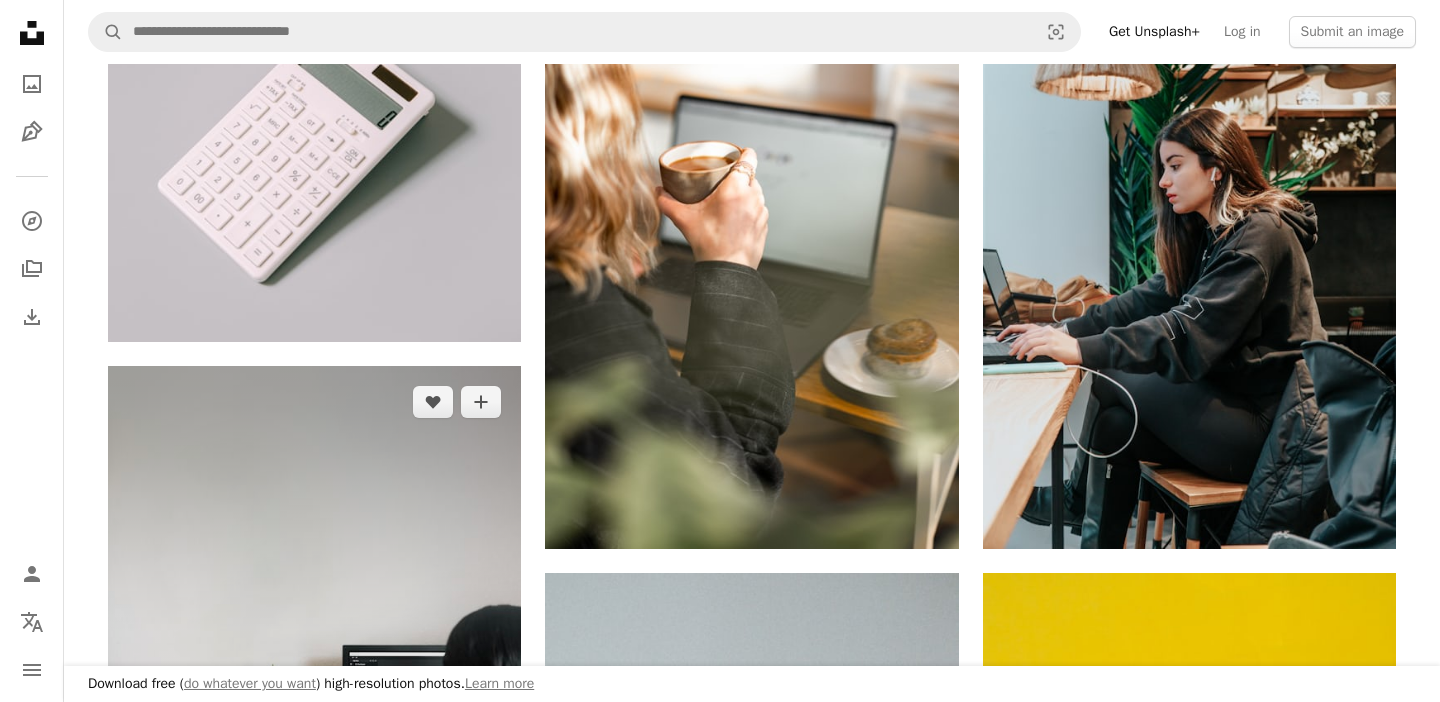 scroll, scrollTop: 326, scrollLeft: 0, axis: vertical 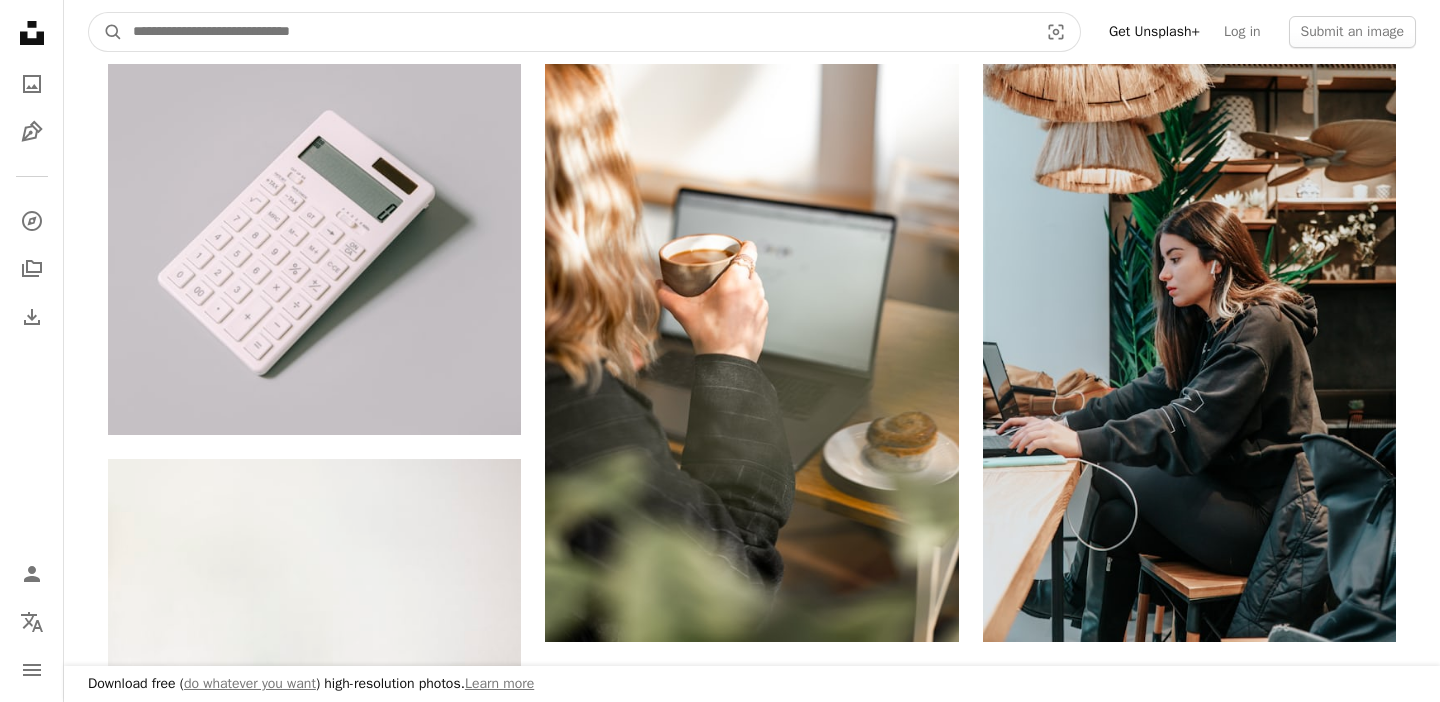 click at bounding box center [577, 32] 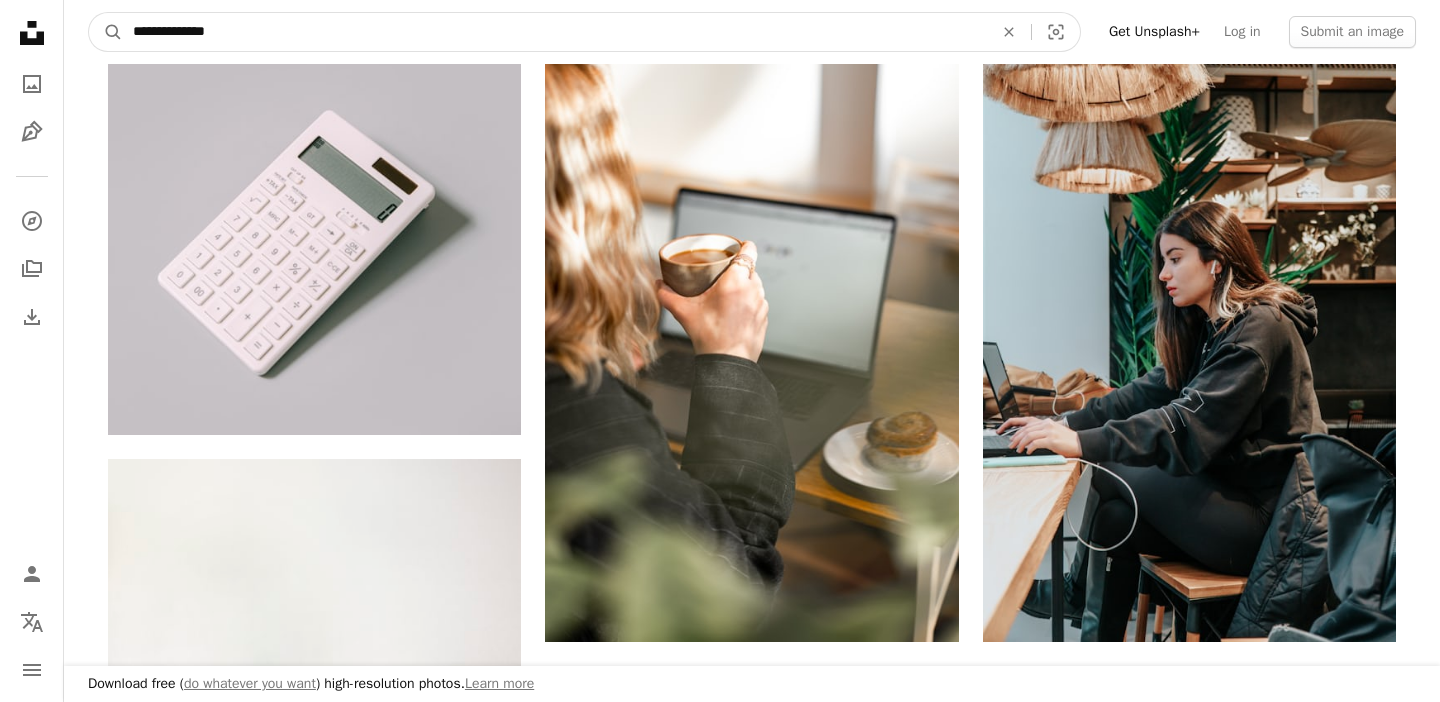 type on "**********" 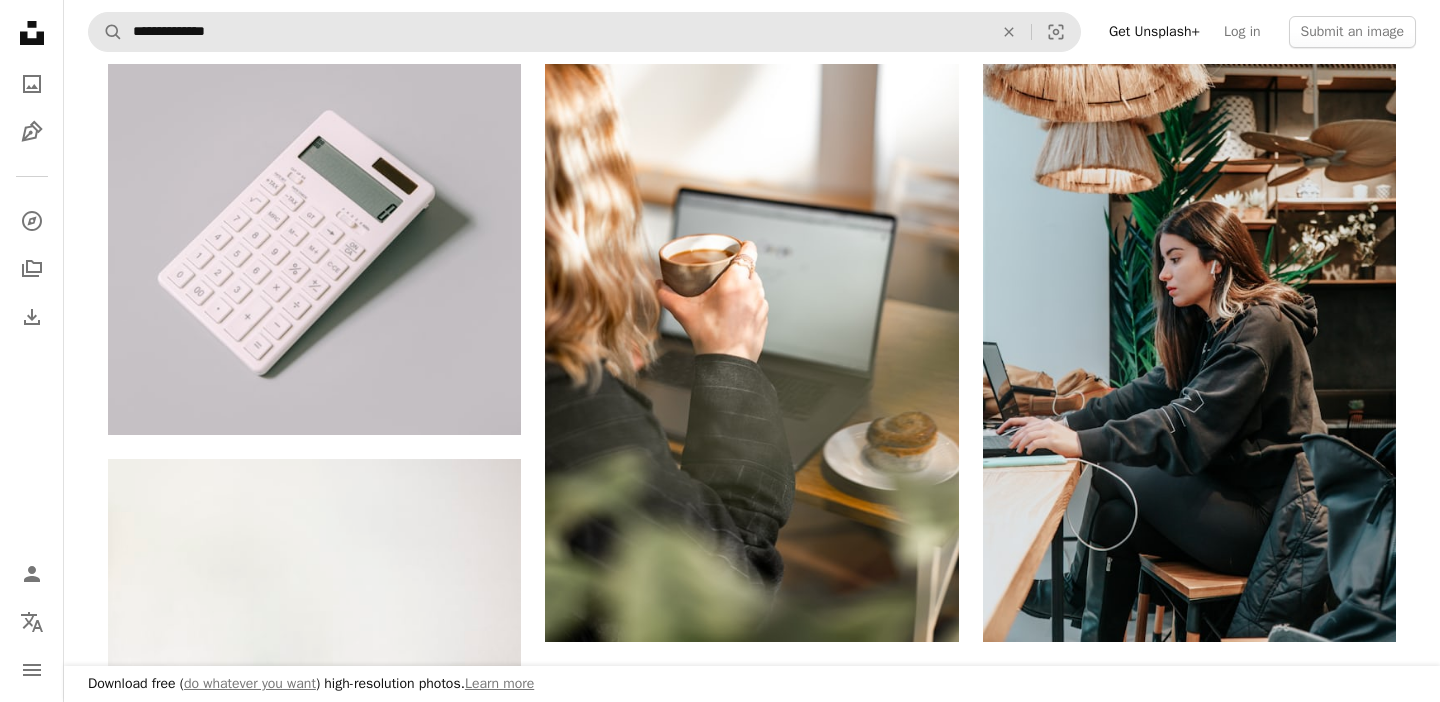 scroll, scrollTop: 0, scrollLeft: 0, axis: both 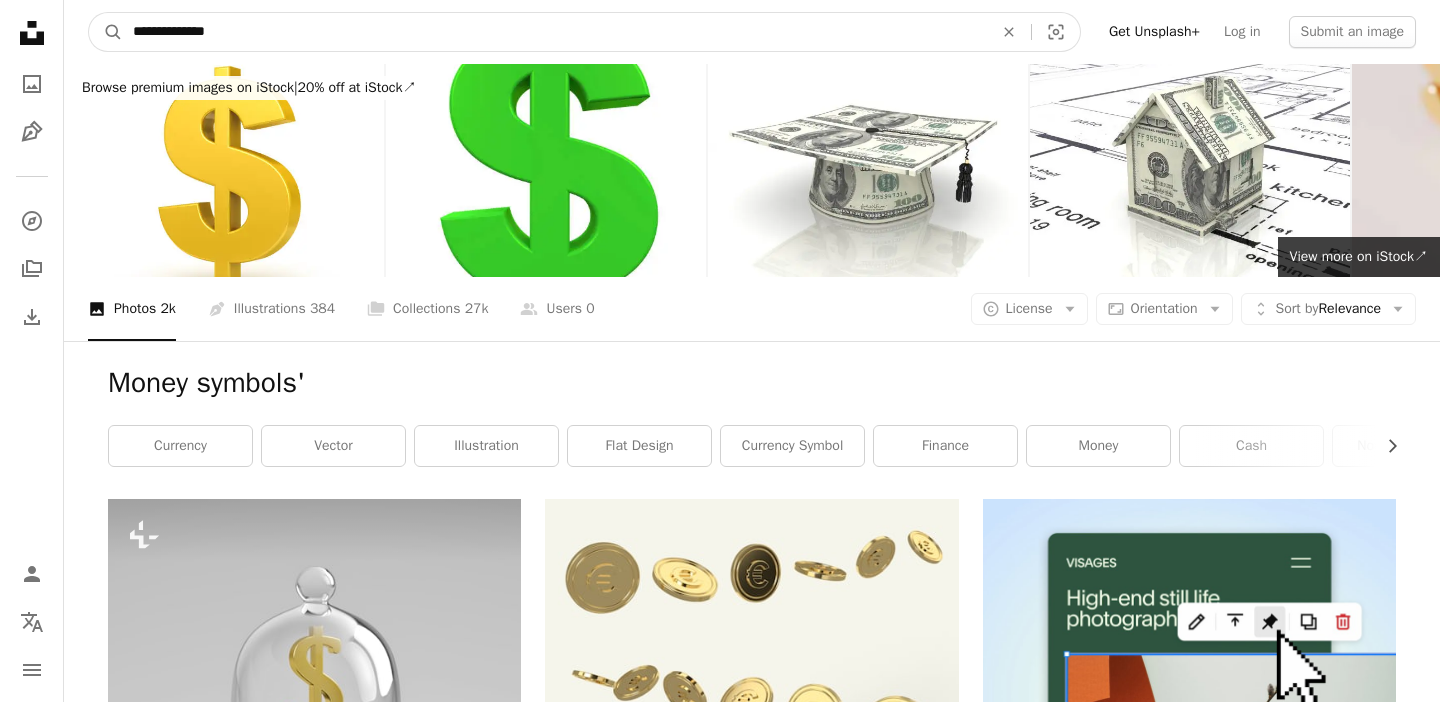 click on "**********" at bounding box center [555, 32] 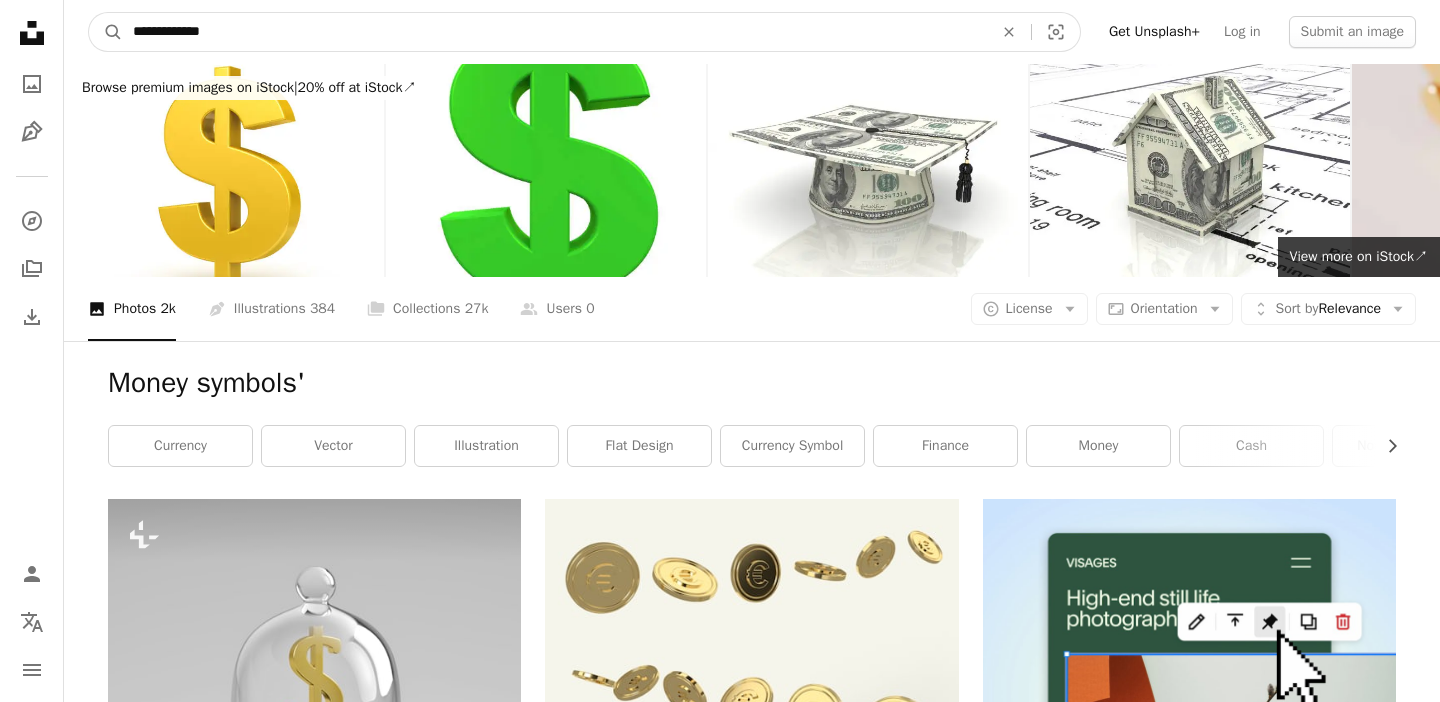 click on "A magnifying glass" at bounding box center (106, 32) 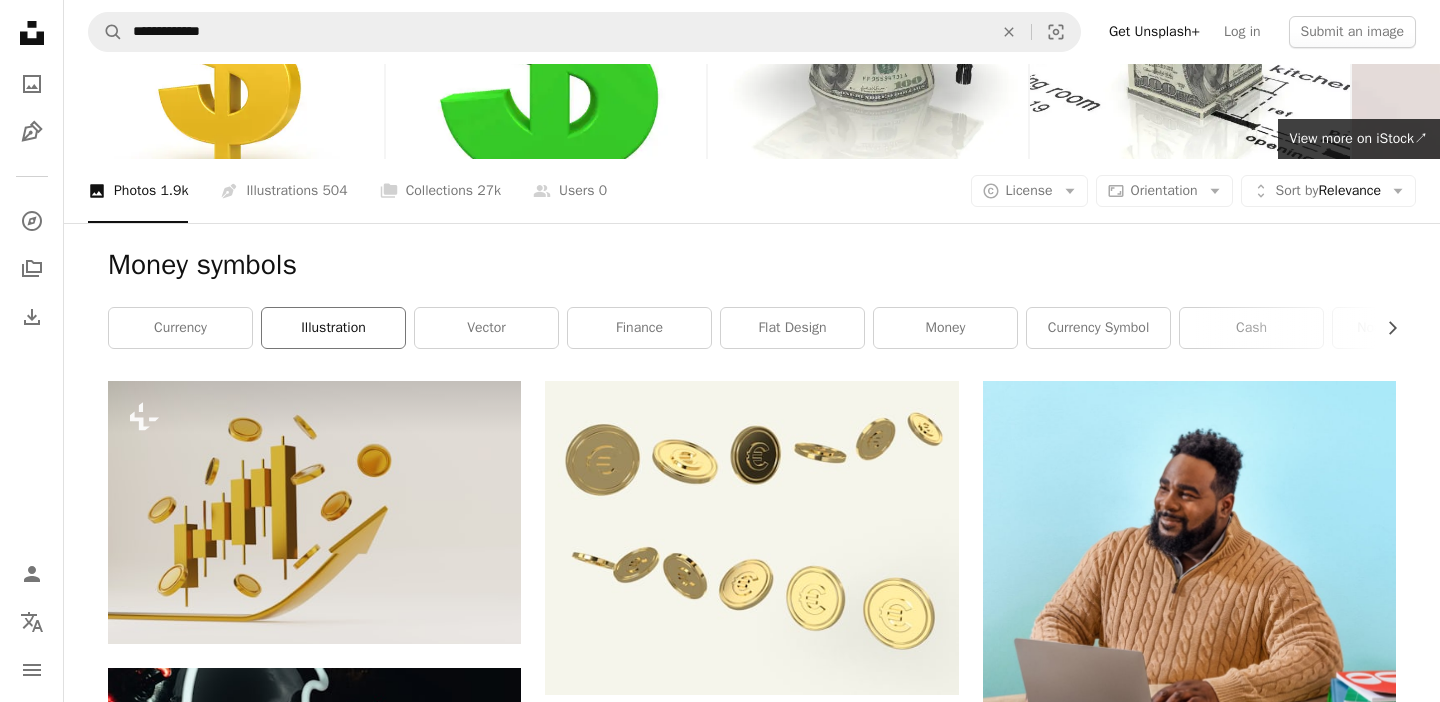 scroll, scrollTop: 0, scrollLeft: 0, axis: both 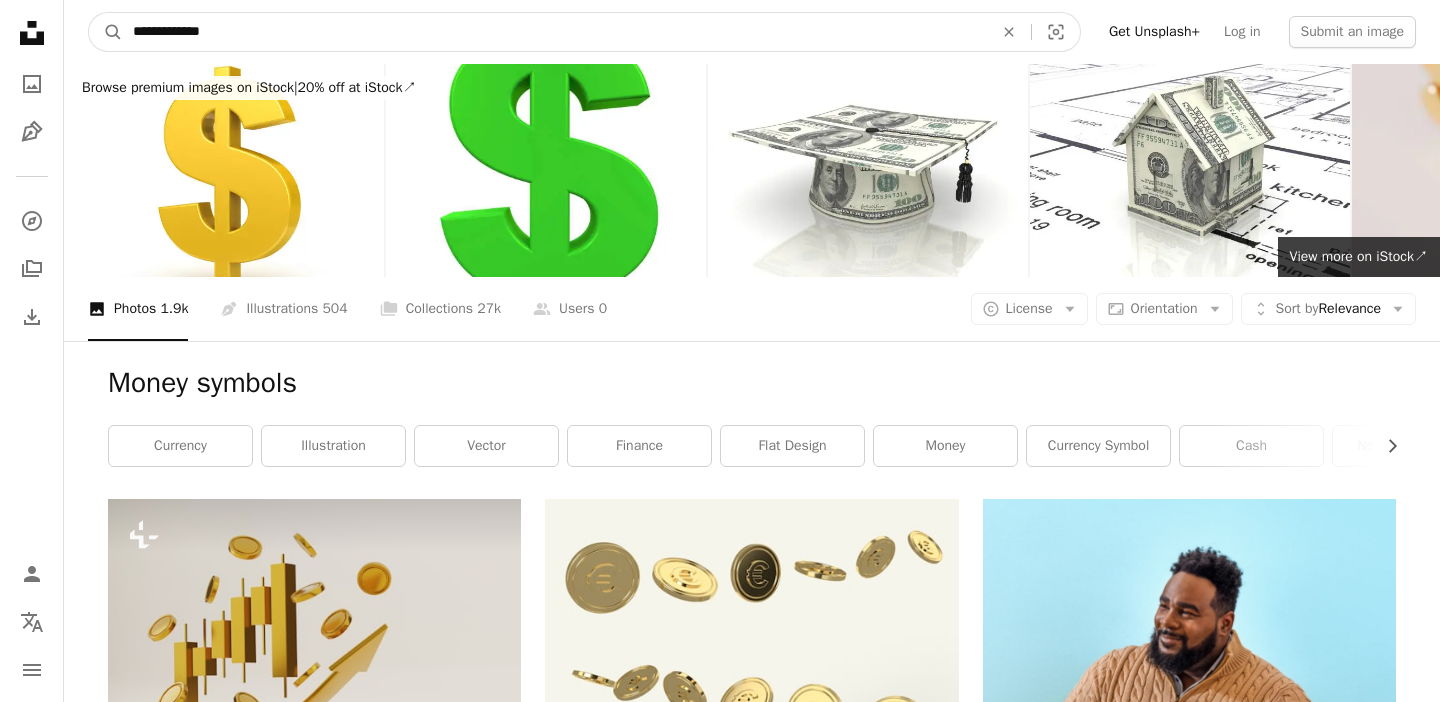 drag, startPoint x: 373, startPoint y: 25, endPoint x: 137, endPoint y: 26, distance: 236.00212 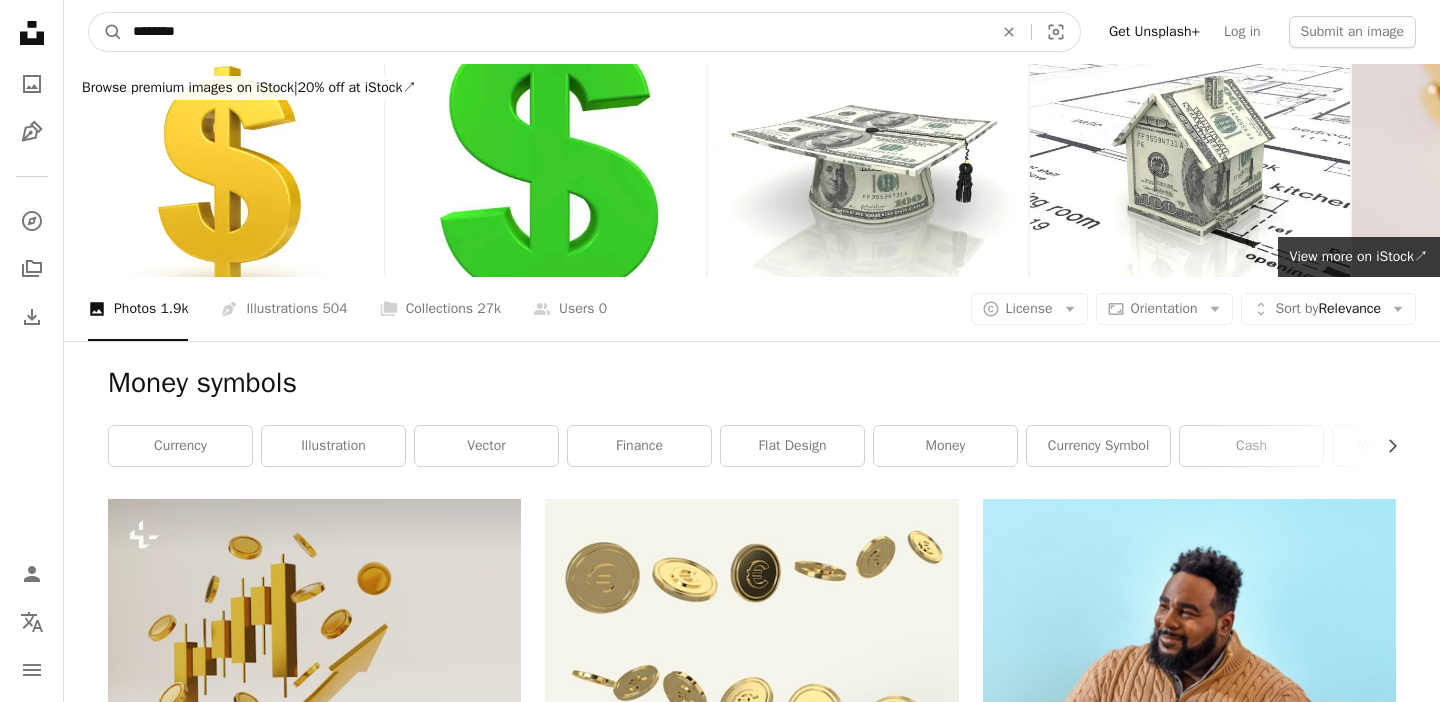 type on "*********" 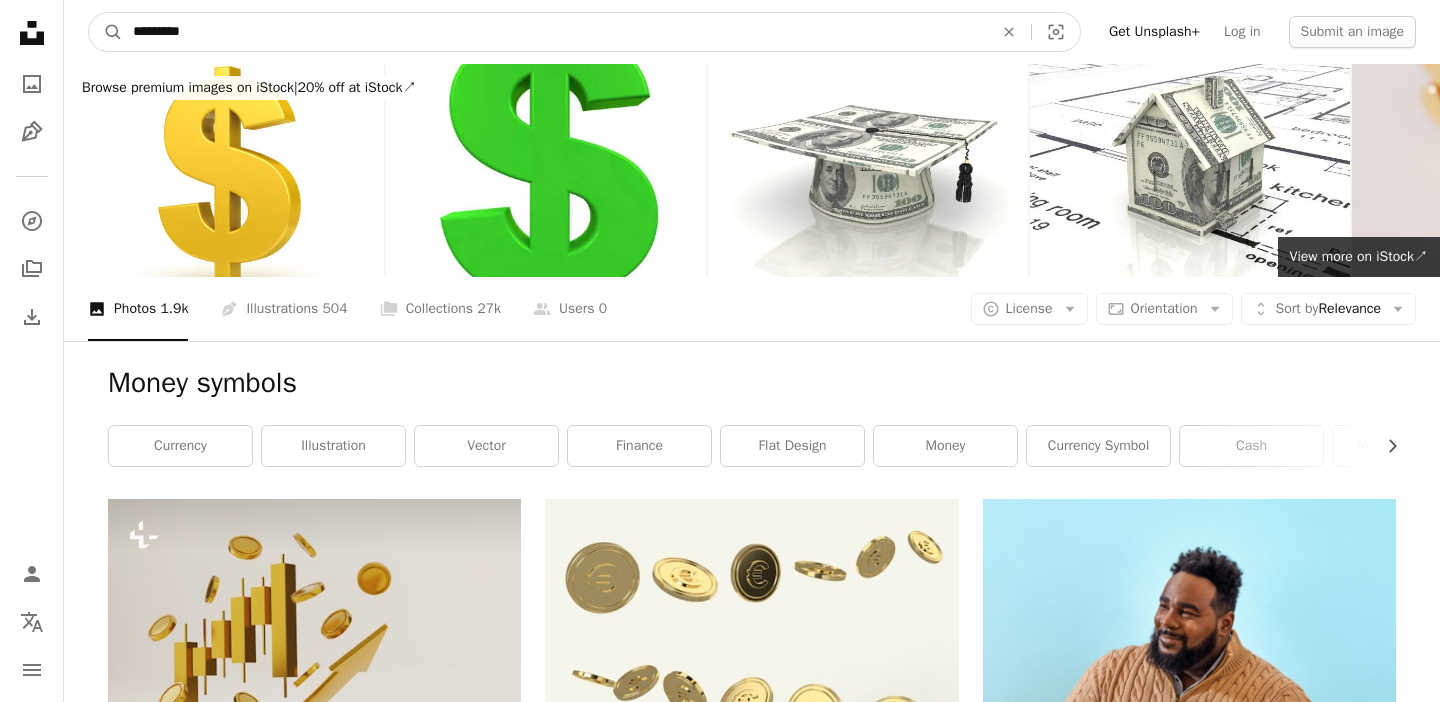 click on "A magnifying glass" at bounding box center (106, 32) 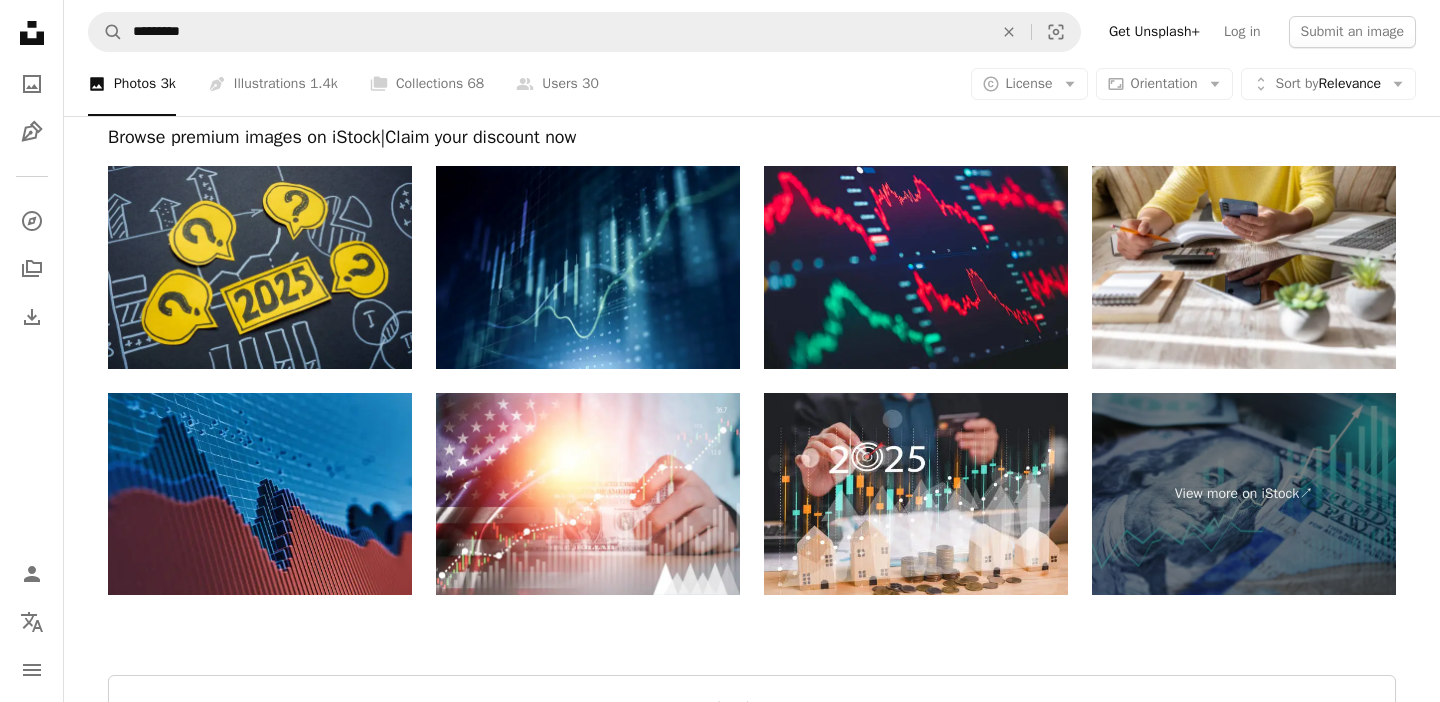scroll, scrollTop: 3342, scrollLeft: 0, axis: vertical 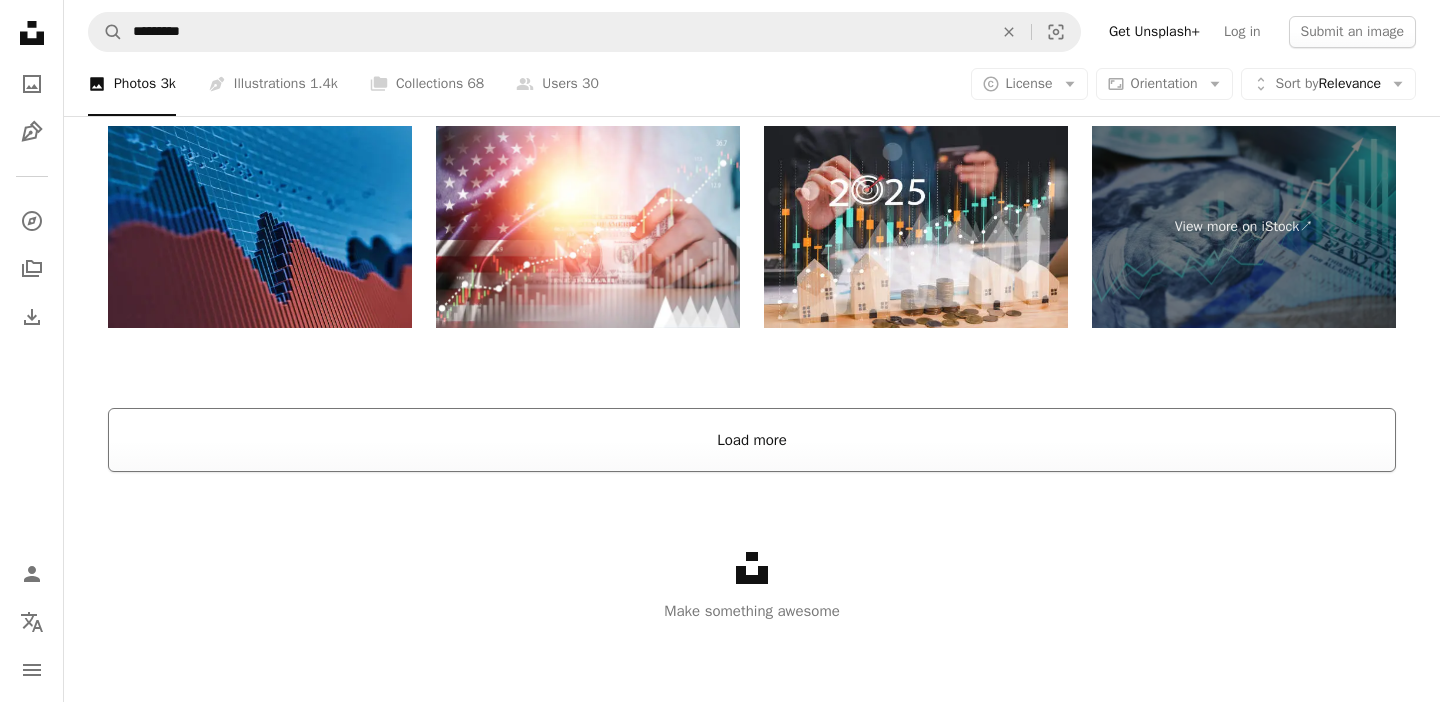 click on "Load more" at bounding box center (752, 440) 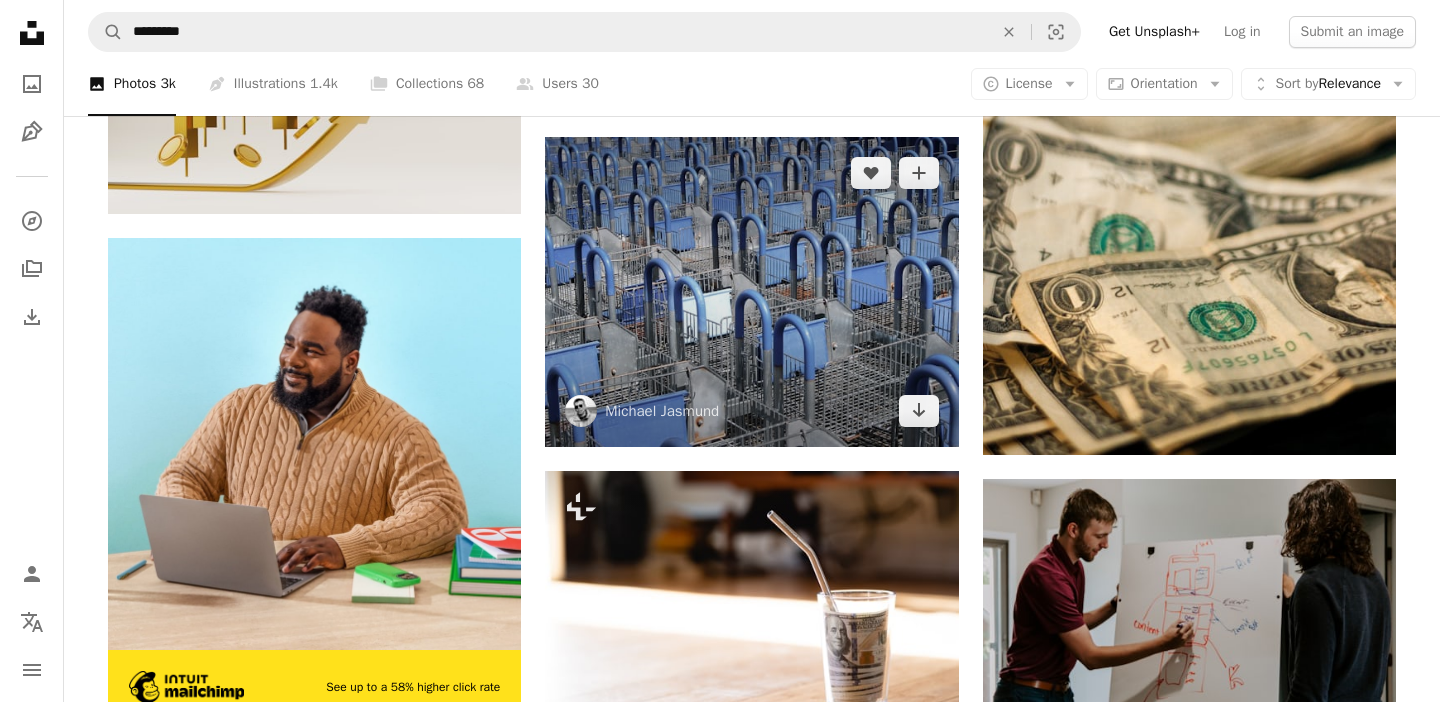 scroll, scrollTop: 3621, scrollLeft: 0, axis: vertical 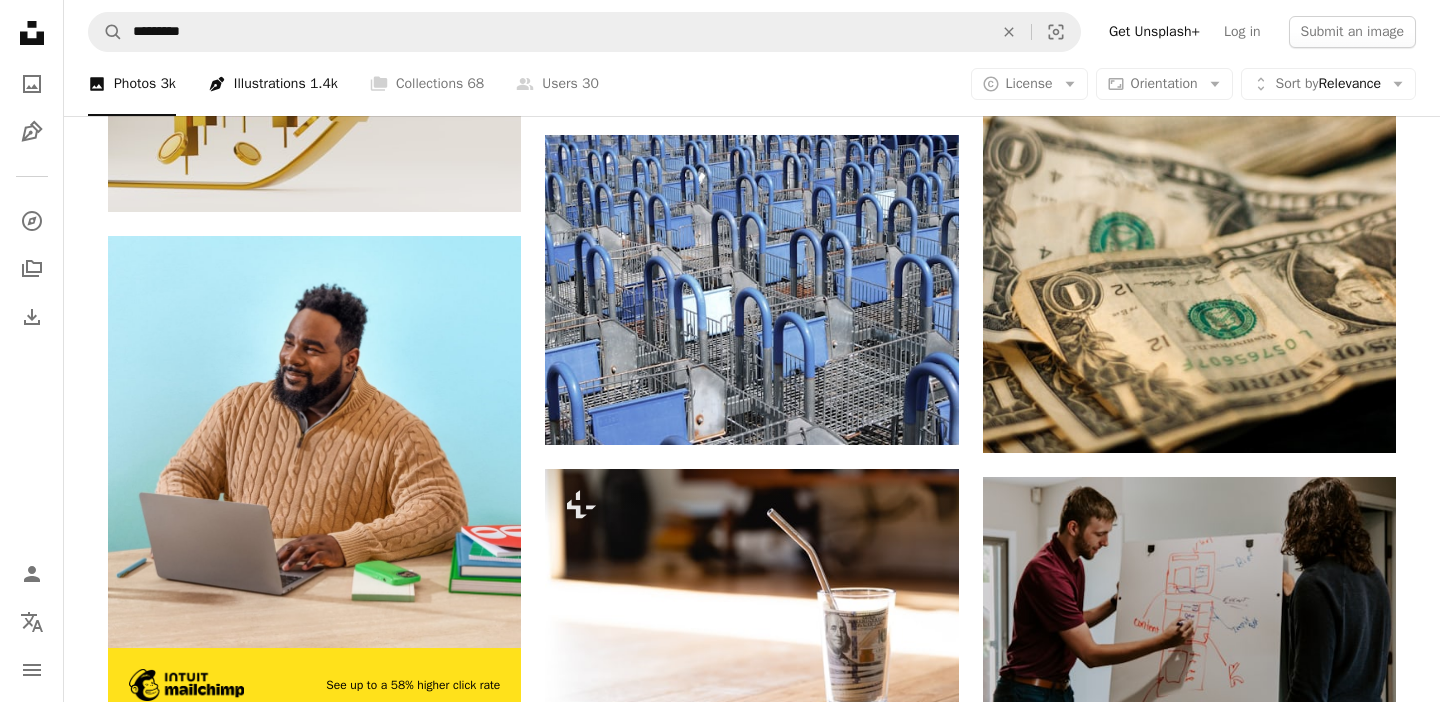 click on "Pen Tool Illustrations   1.4k" at bounding box center (273, 84) 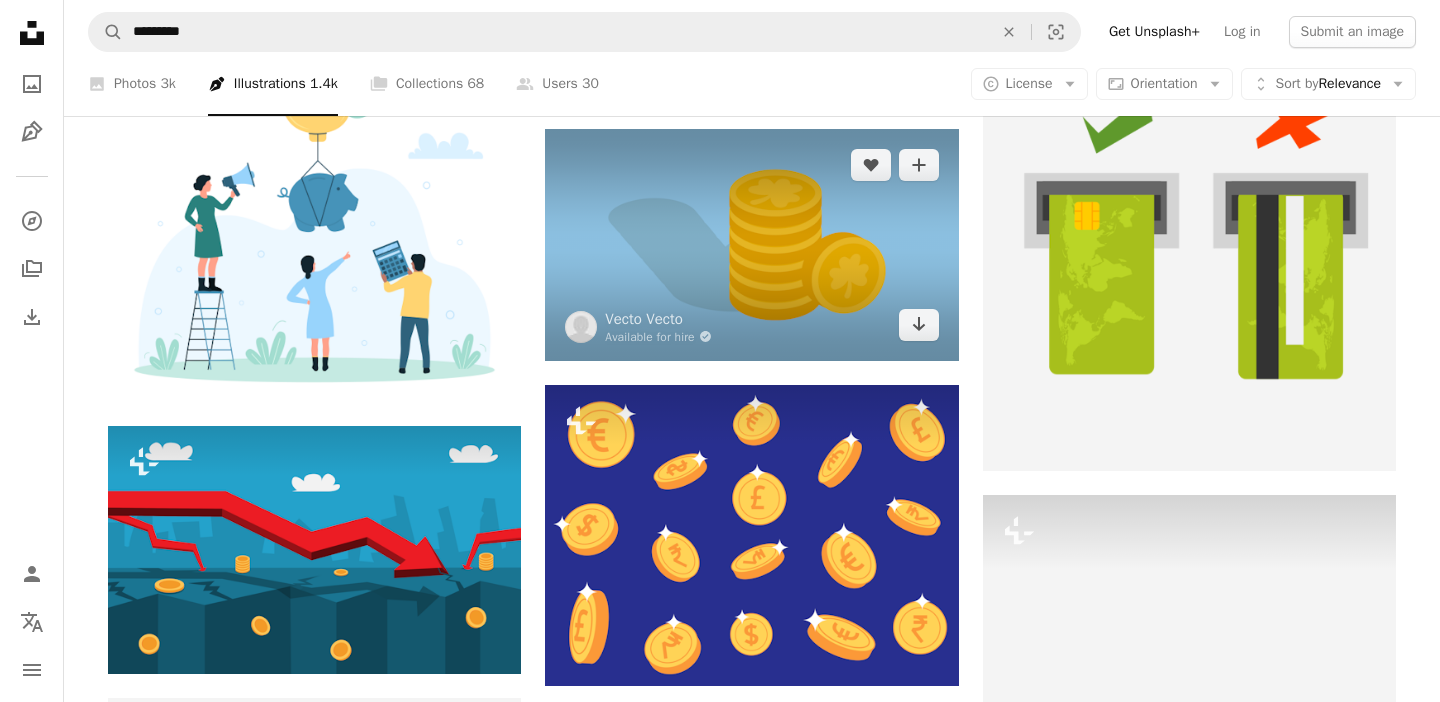scroll, scrollTop: 1693, scrollLeft: 0, axis: vertical 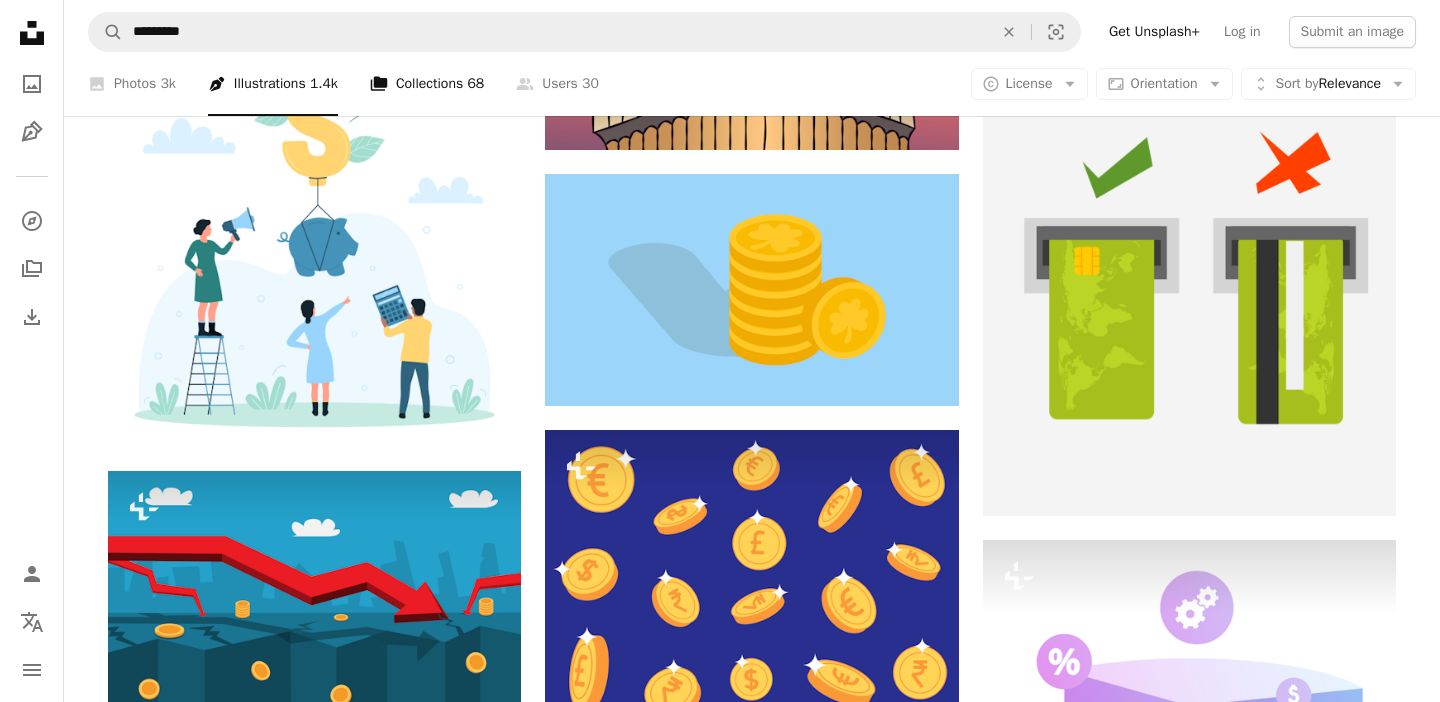 click on "A stack of folders Collections   68" at bounding box center [427, 84] 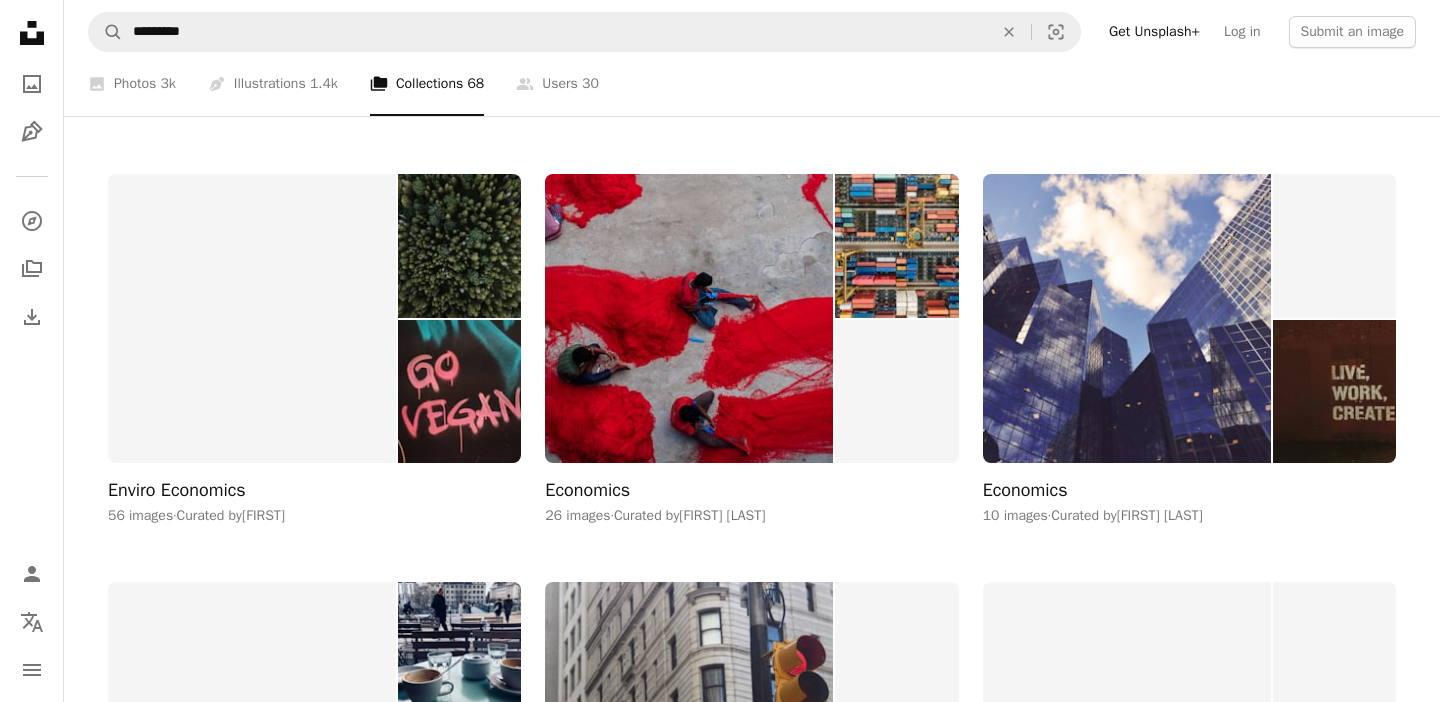scroll, scrollTop: 1200, scrollLeft: 0, axis: vertical 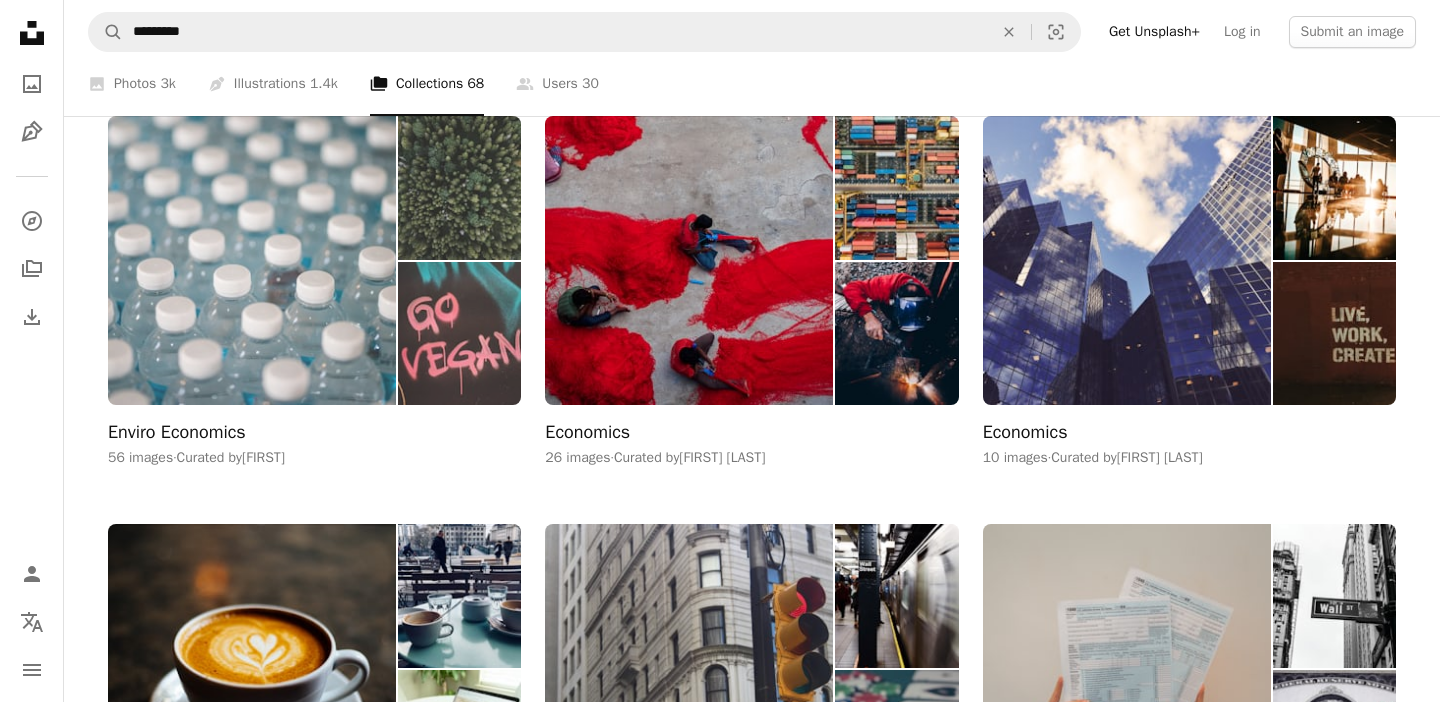 click on "Enviro Economics" at bounding box center [177, 433] 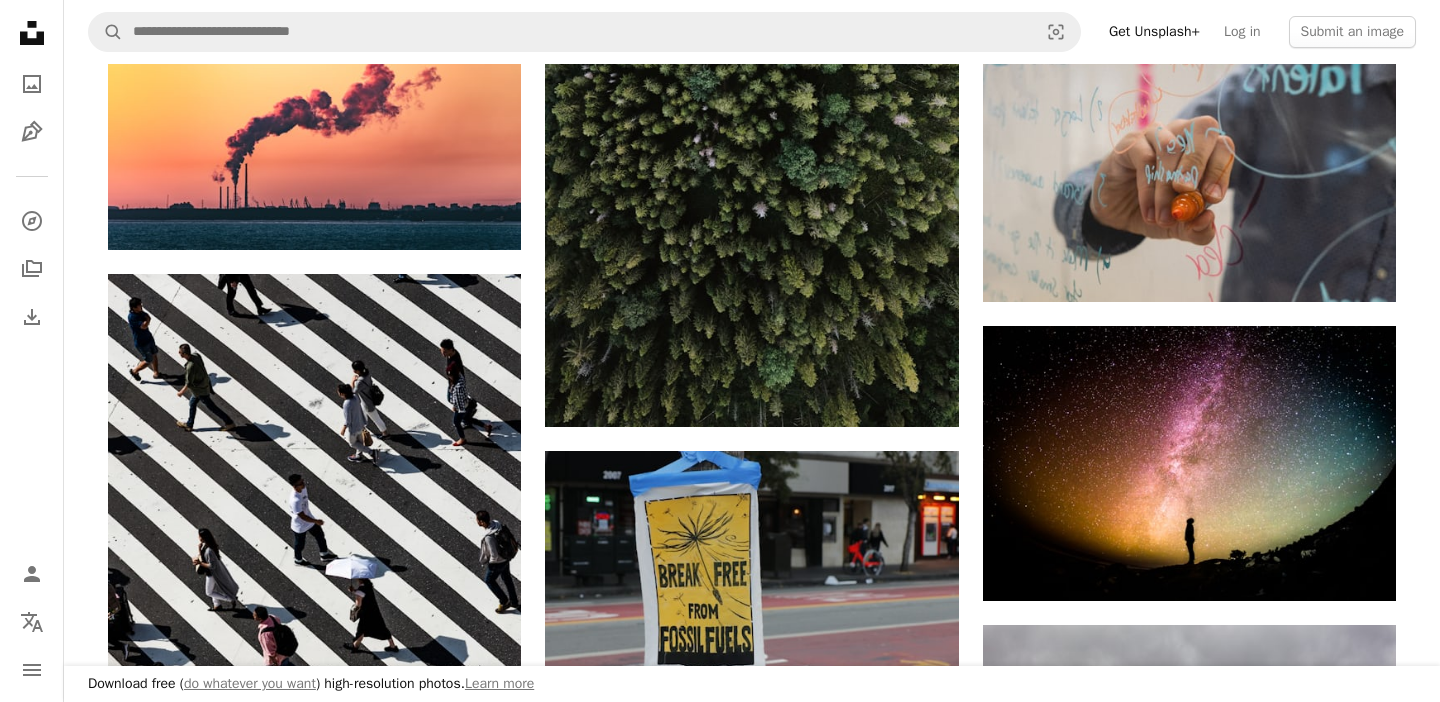 scroll, scrollTop: 662, scrollLeft: 0, axis: vertical 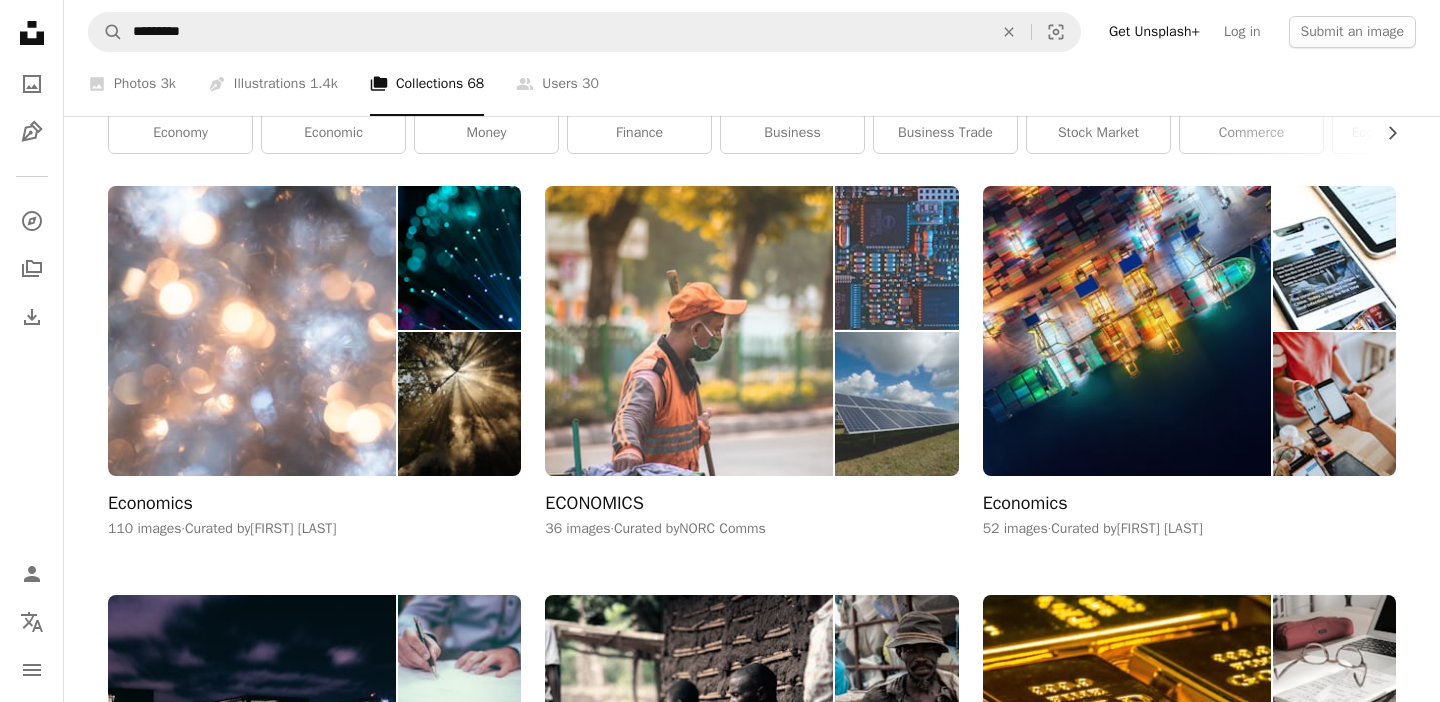click at bounding box center [689, 330] 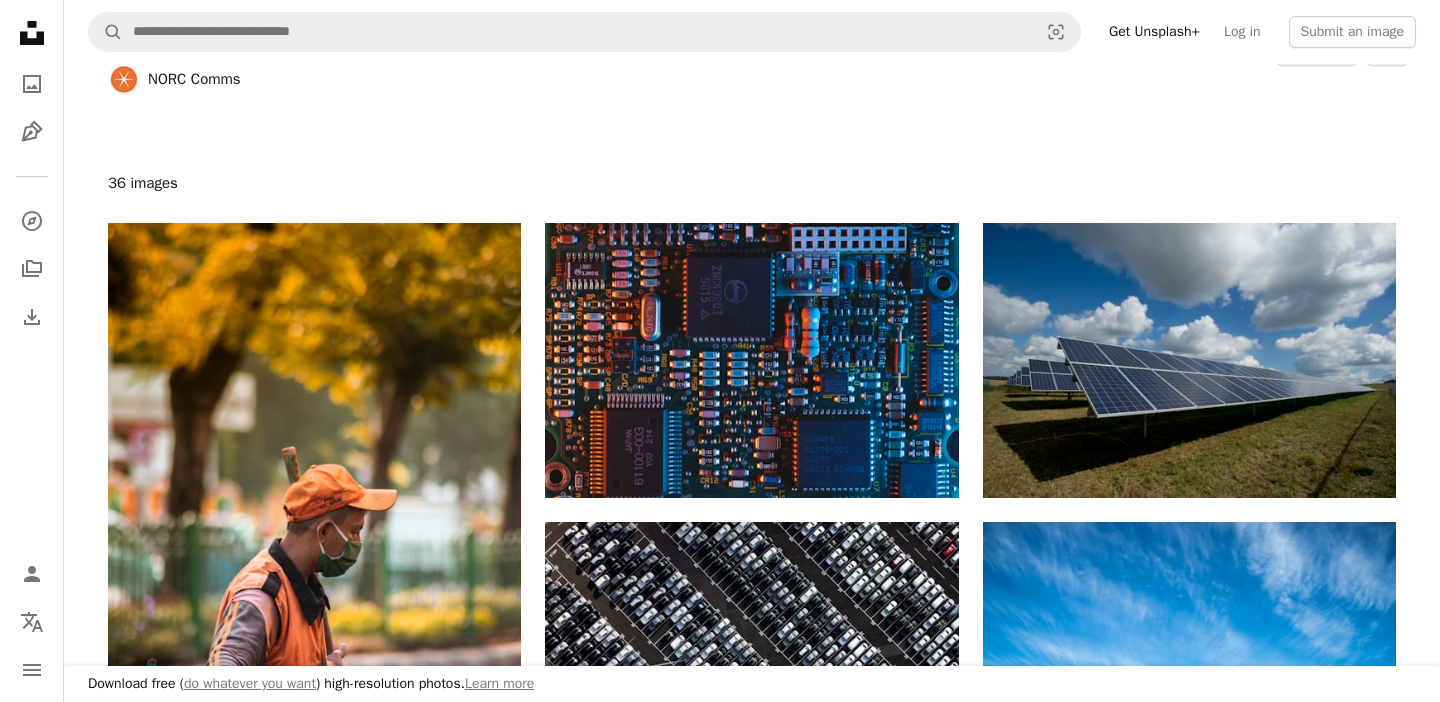 scroll, scrollTop: 0, scrollLeft: 0, axis: both 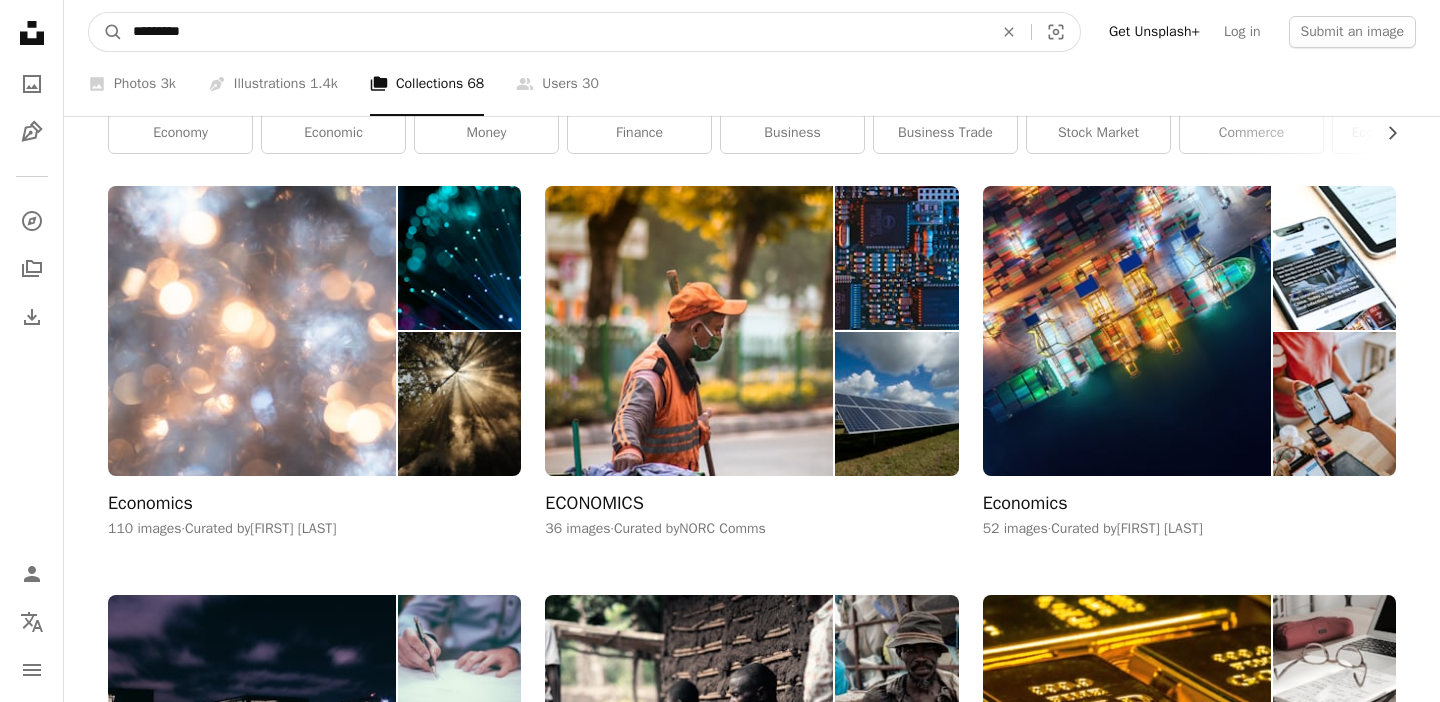 click on "*********" at bounding box center [555, 32] 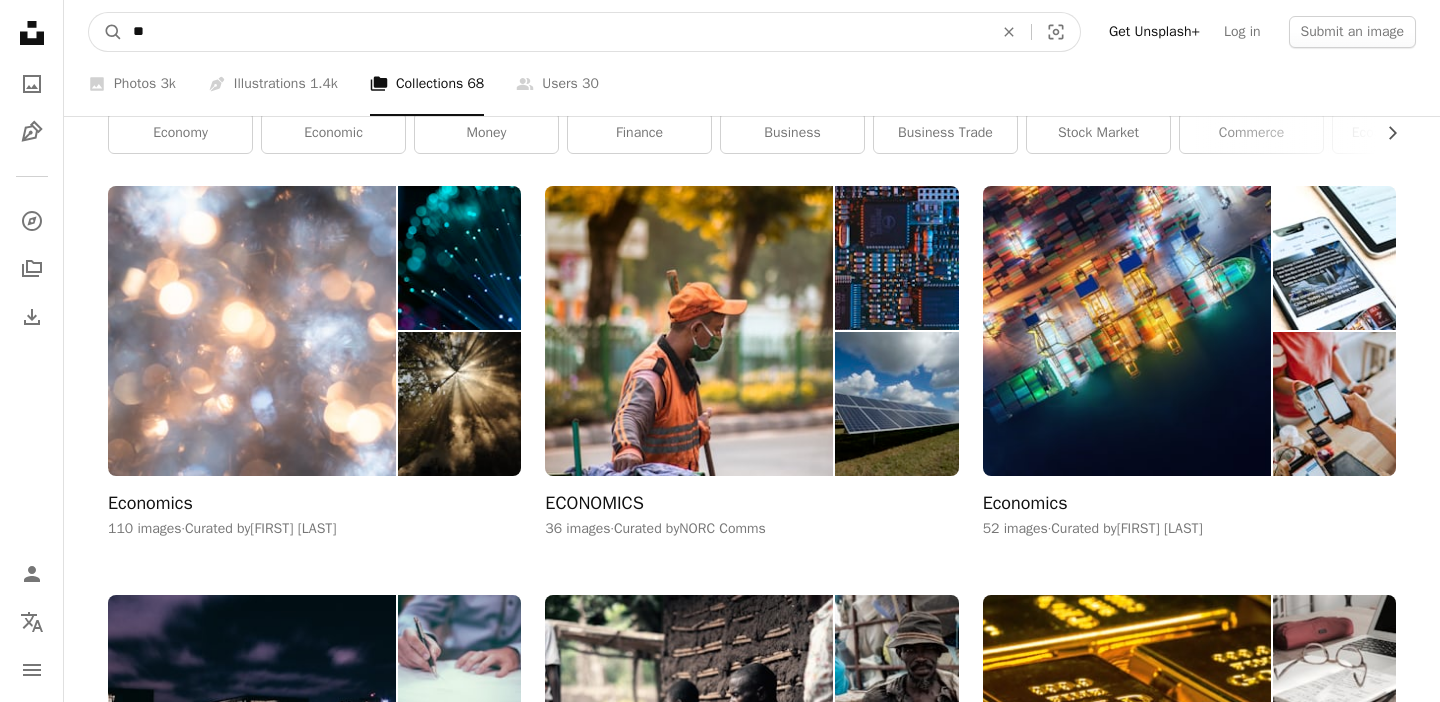 type on "*" 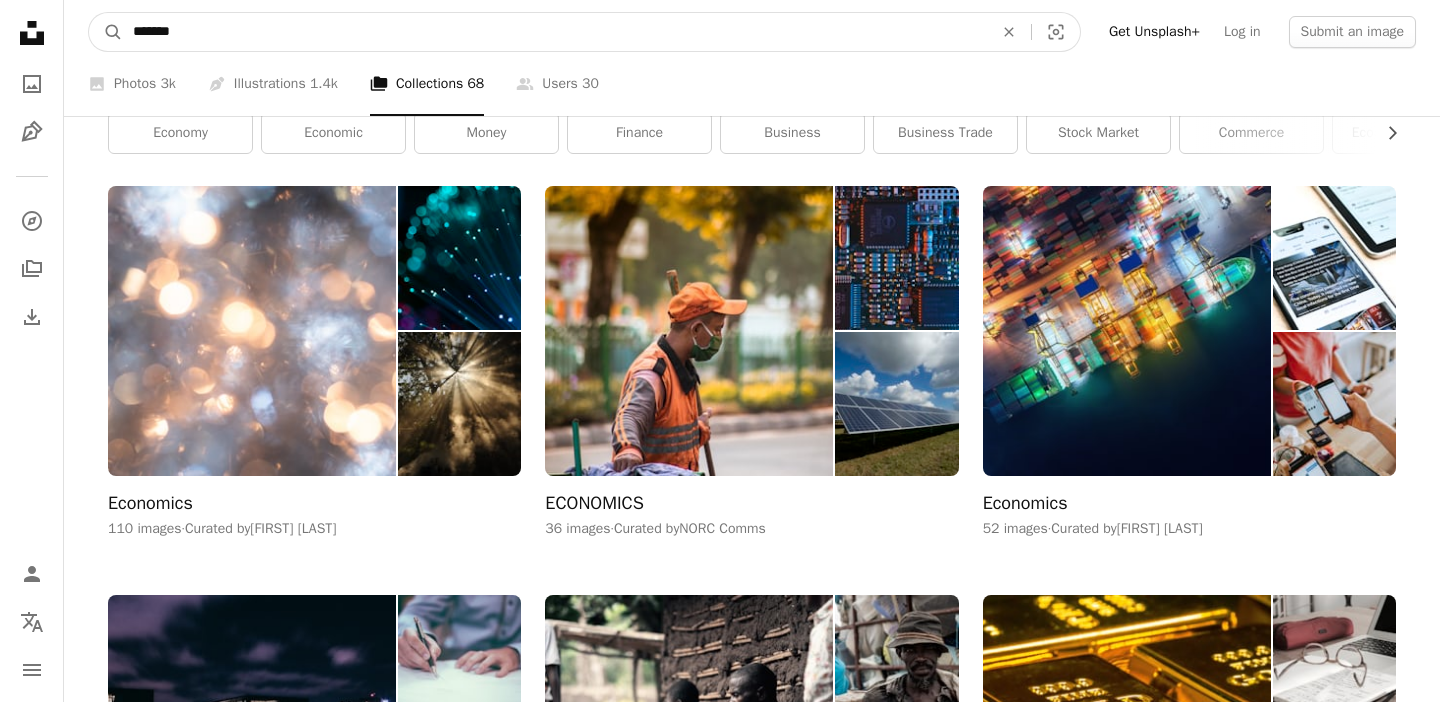 type on "********" 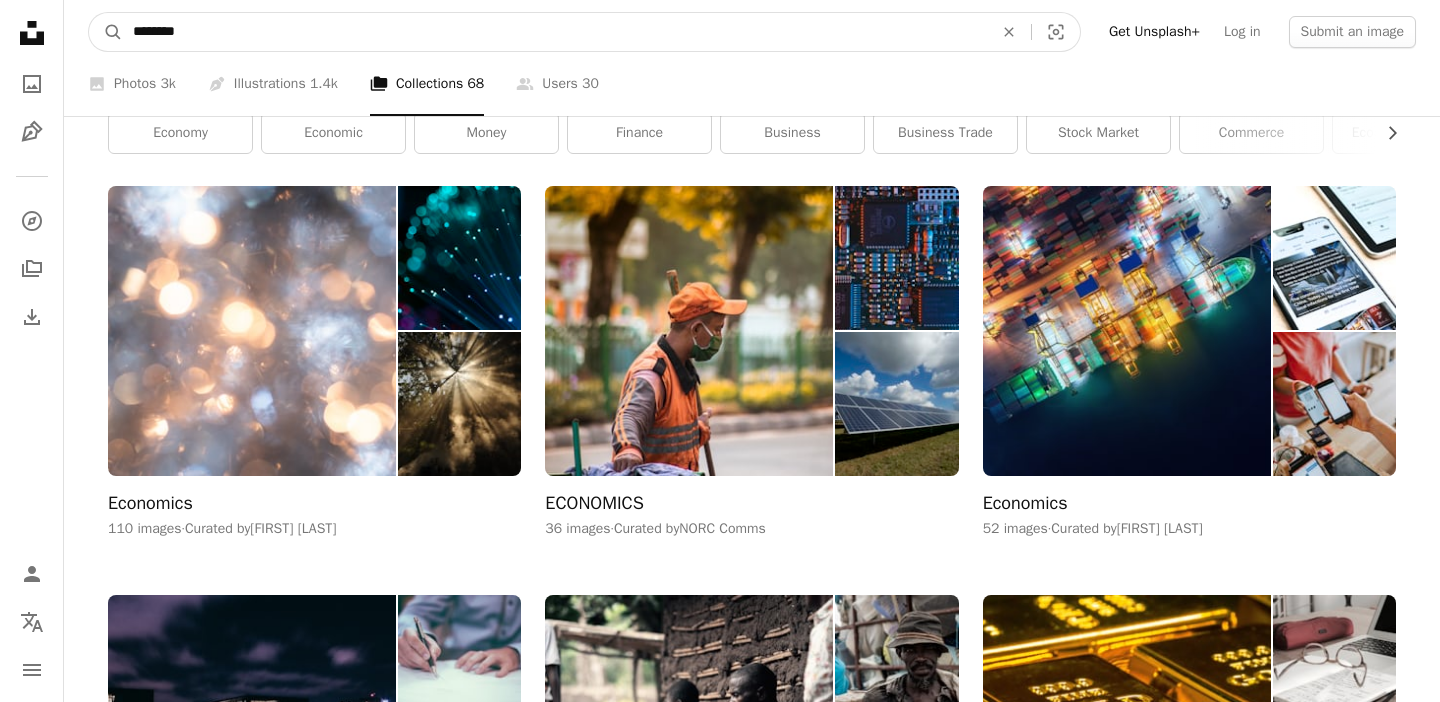 click on "A magnifying glass" at bounding box center (106, 32) 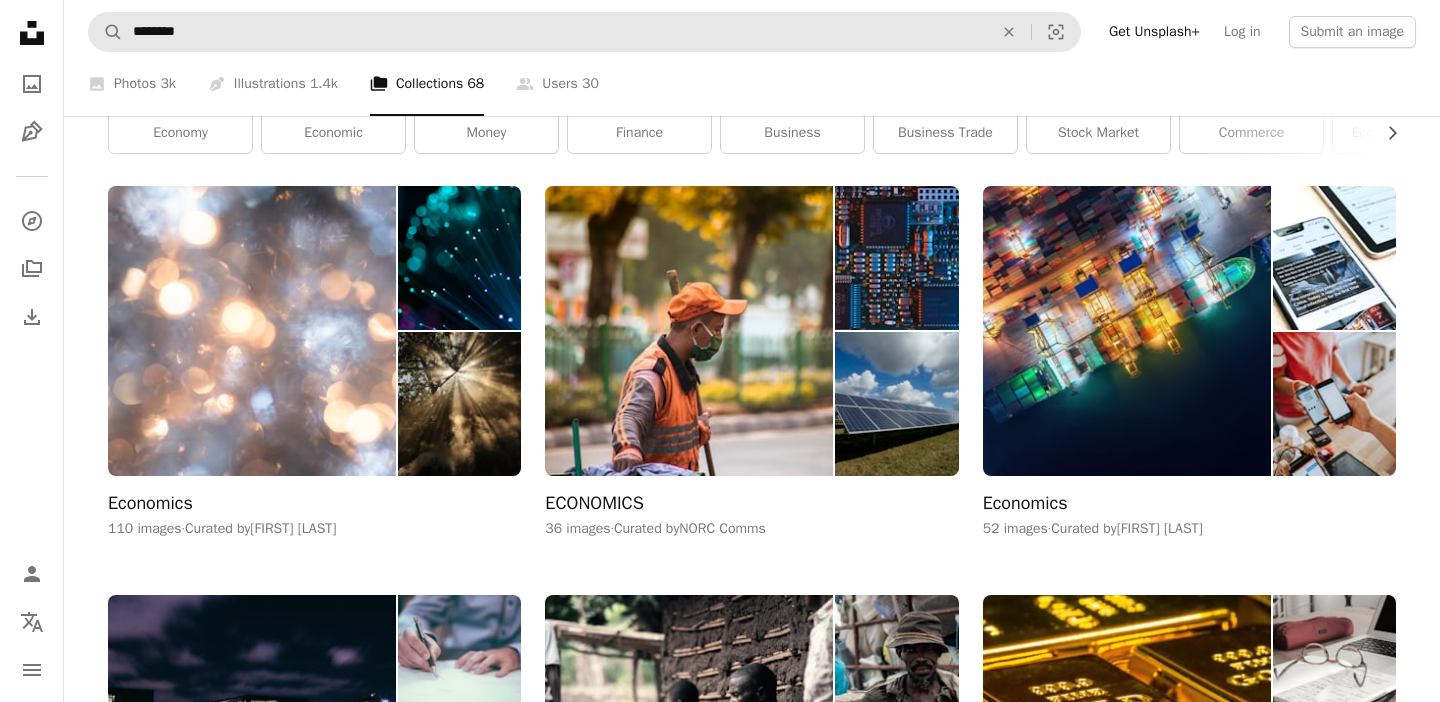 scroll, scrollTop: 0, scrollLeft: 0, axis: both 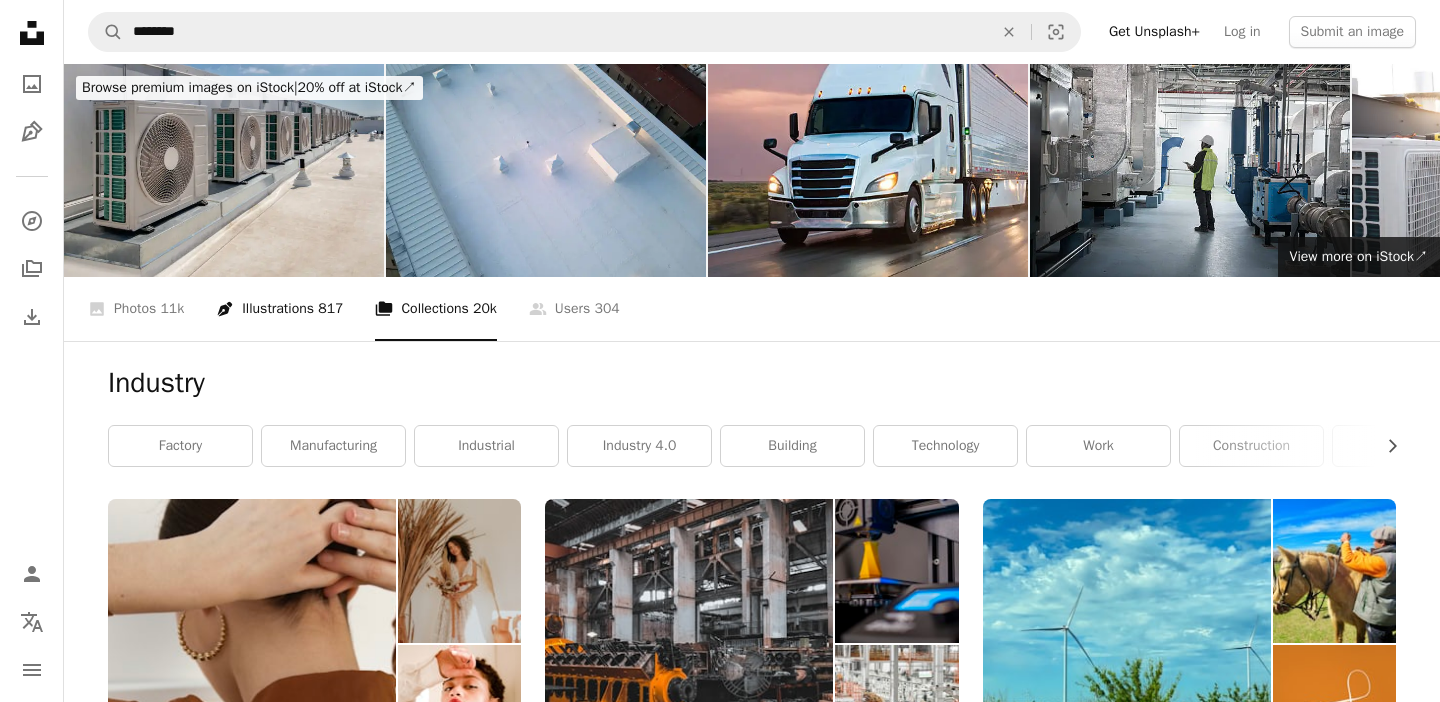 click on "Pen Tool Illustrations 817" at bounding box center [279, 309] 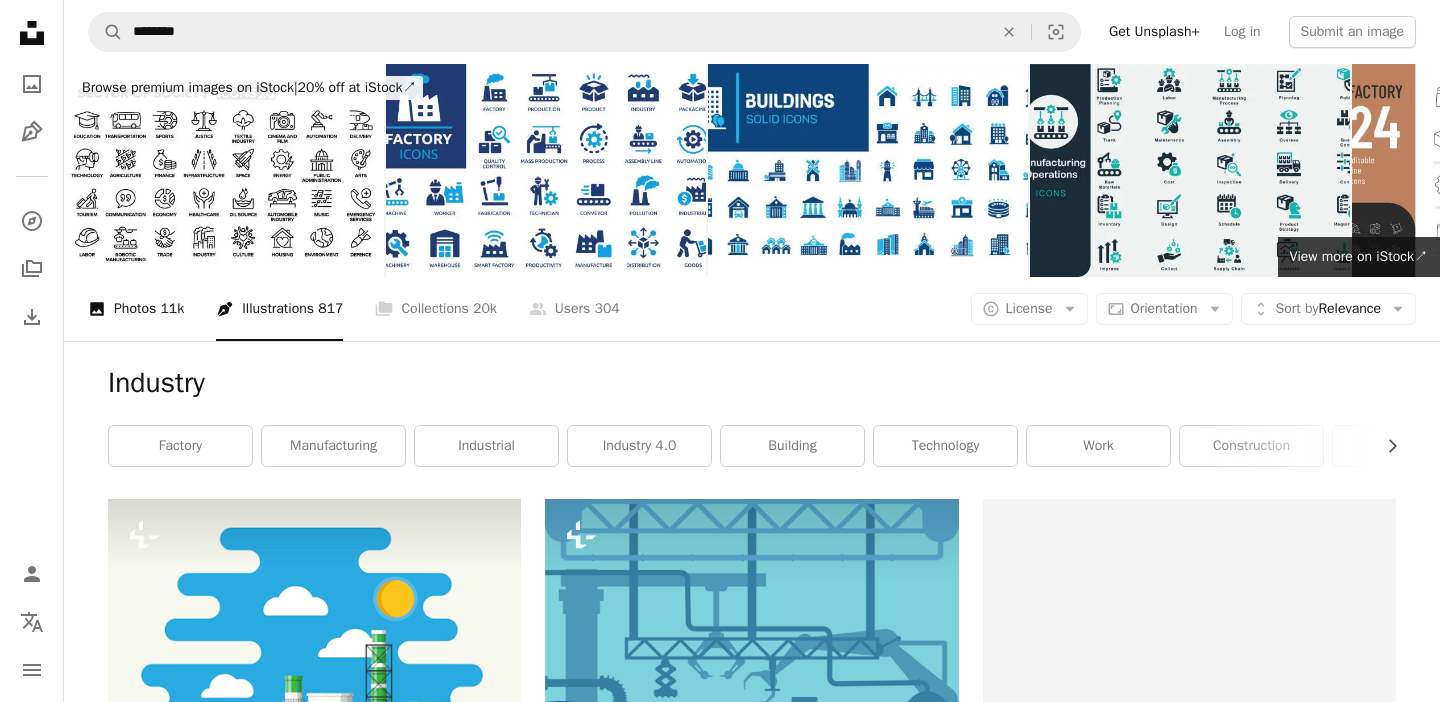 click on "11k" at bounding box center [172, 309] 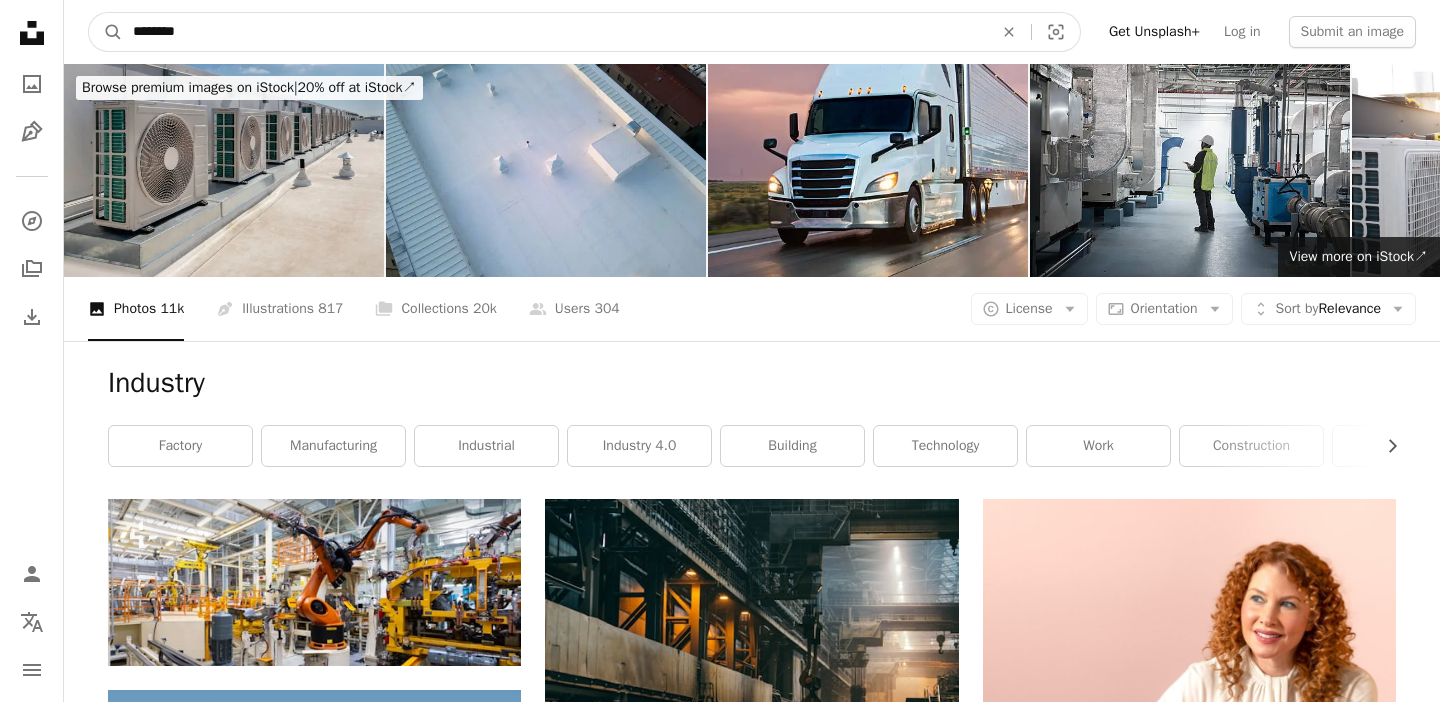 click on "********" at bounding box center [555, 32] 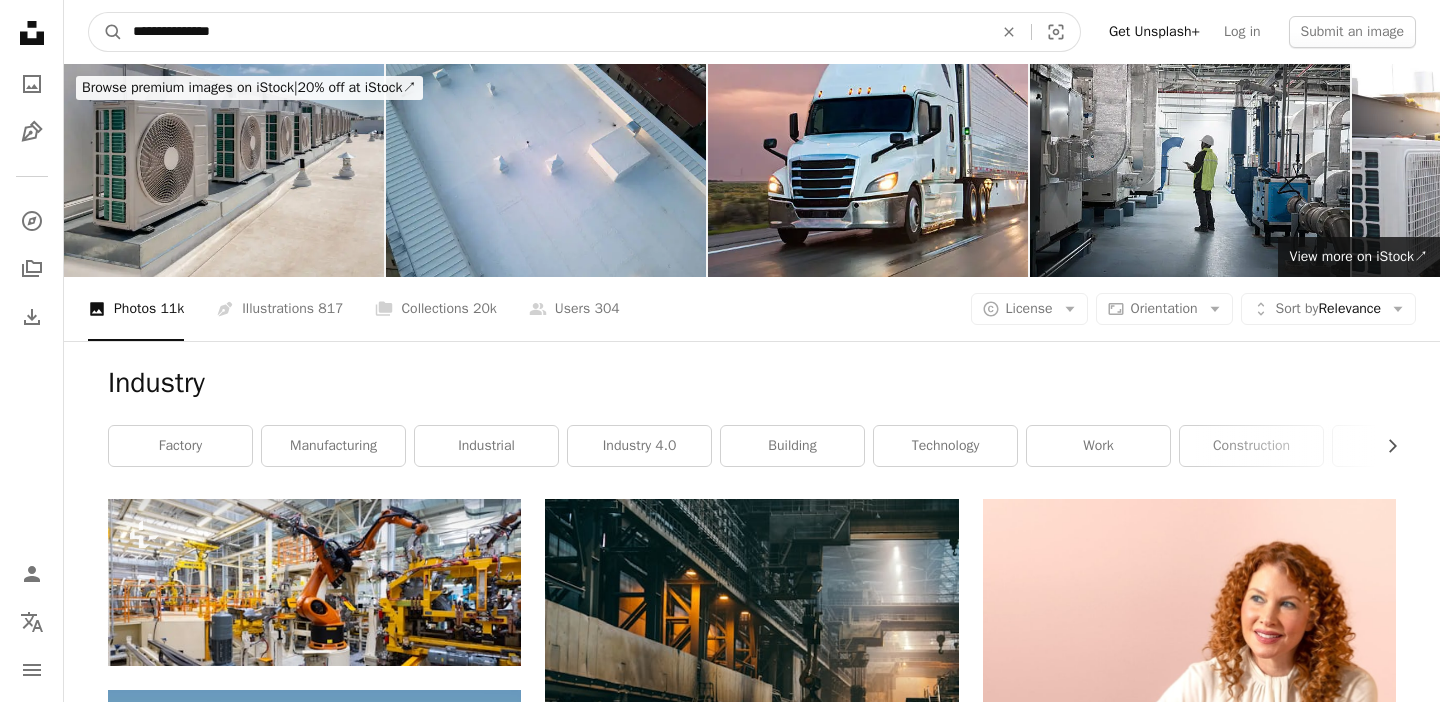type on "**********" 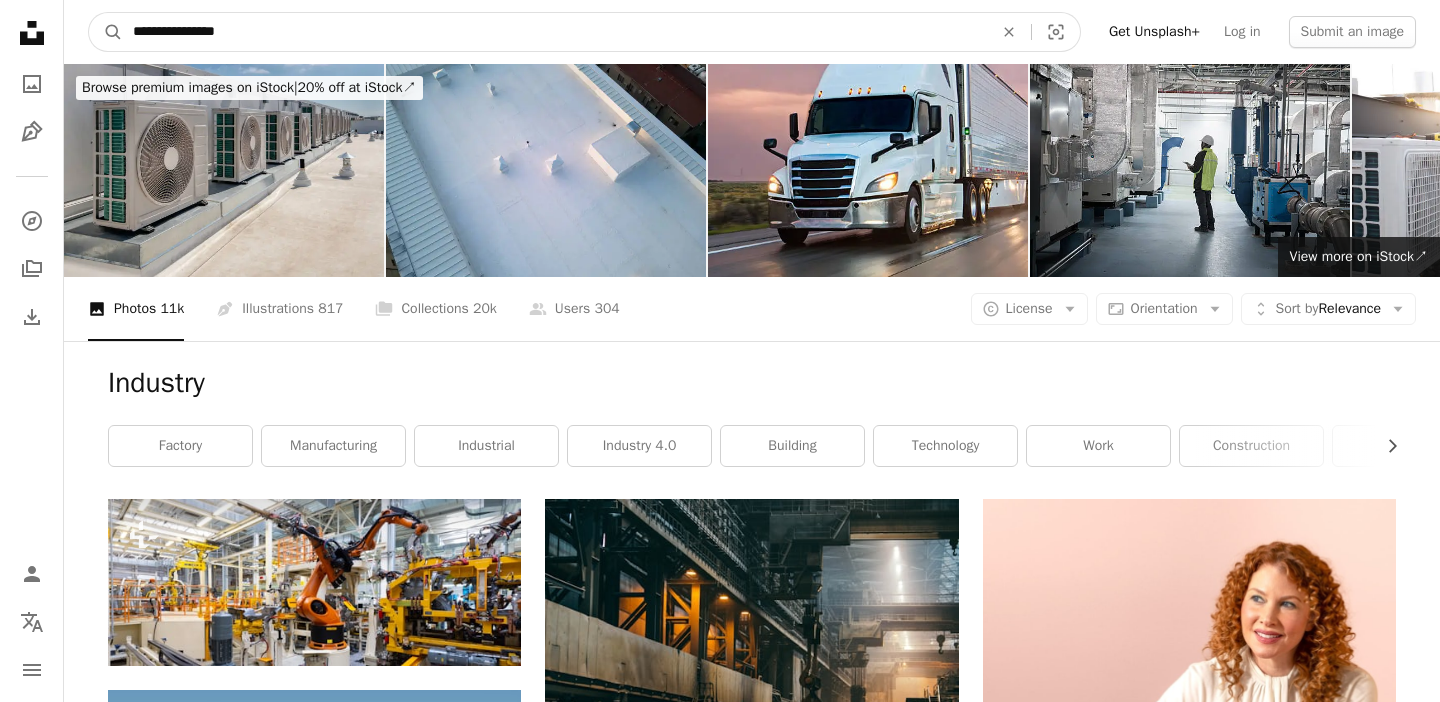click on "A magnifying glass" at bounding box center (106, 32) 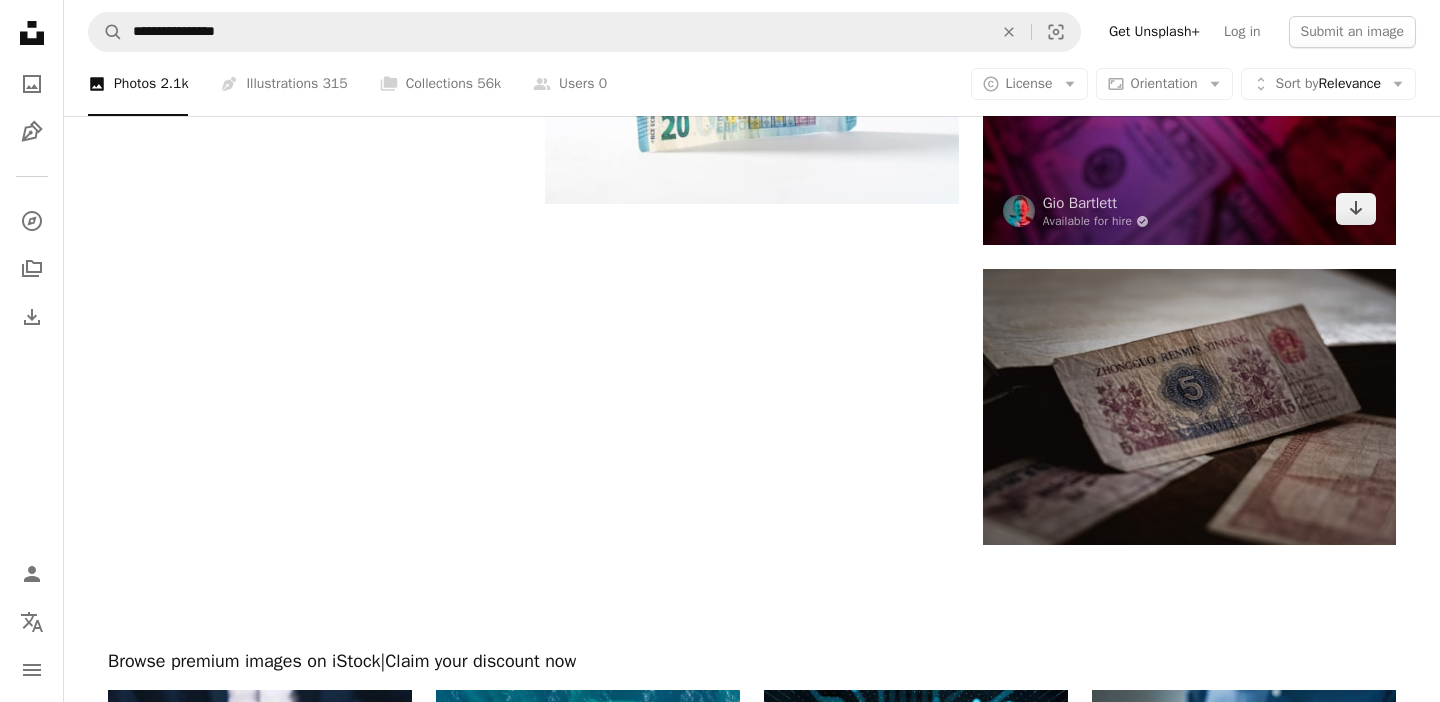 scroll, scrollTop: 3168, scrollLeft: 0, axis: vertical 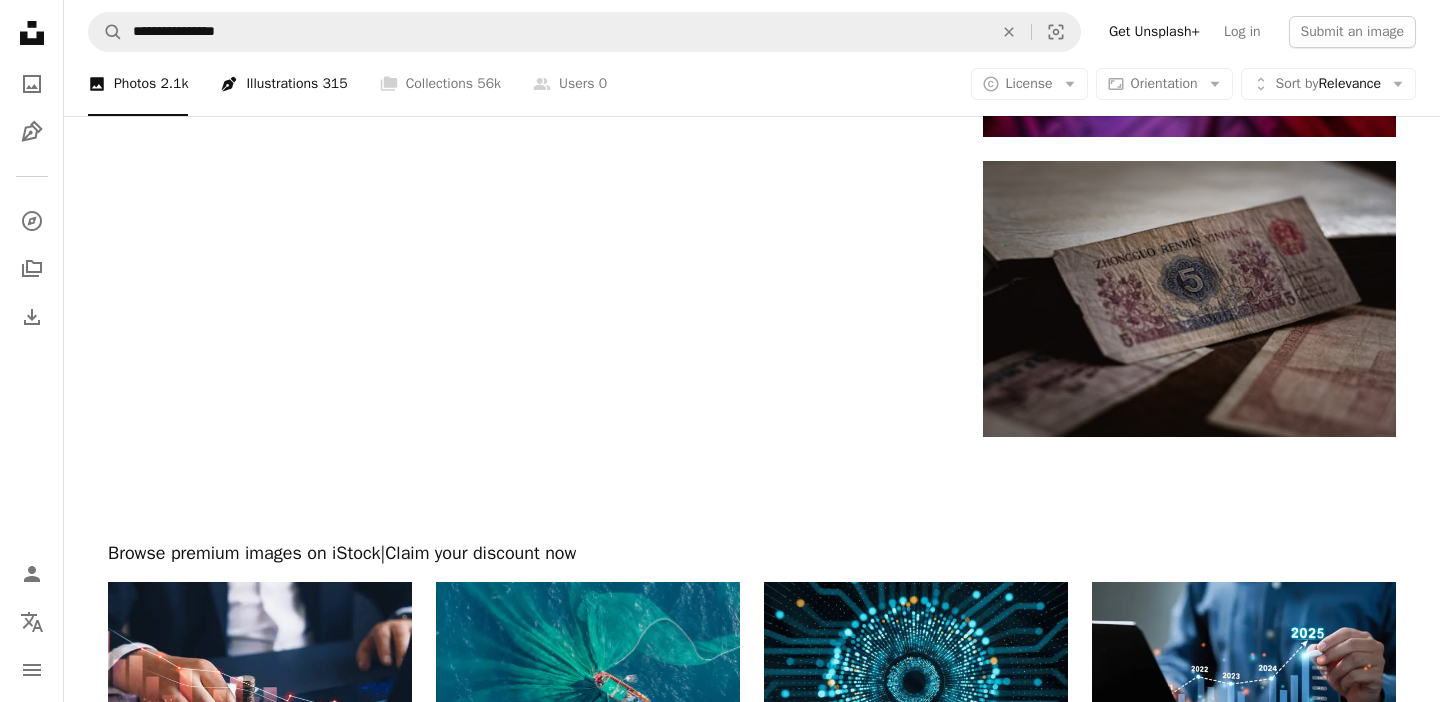 click on "Pen Tool Illustrations 315" at bounding box center (283, 84) 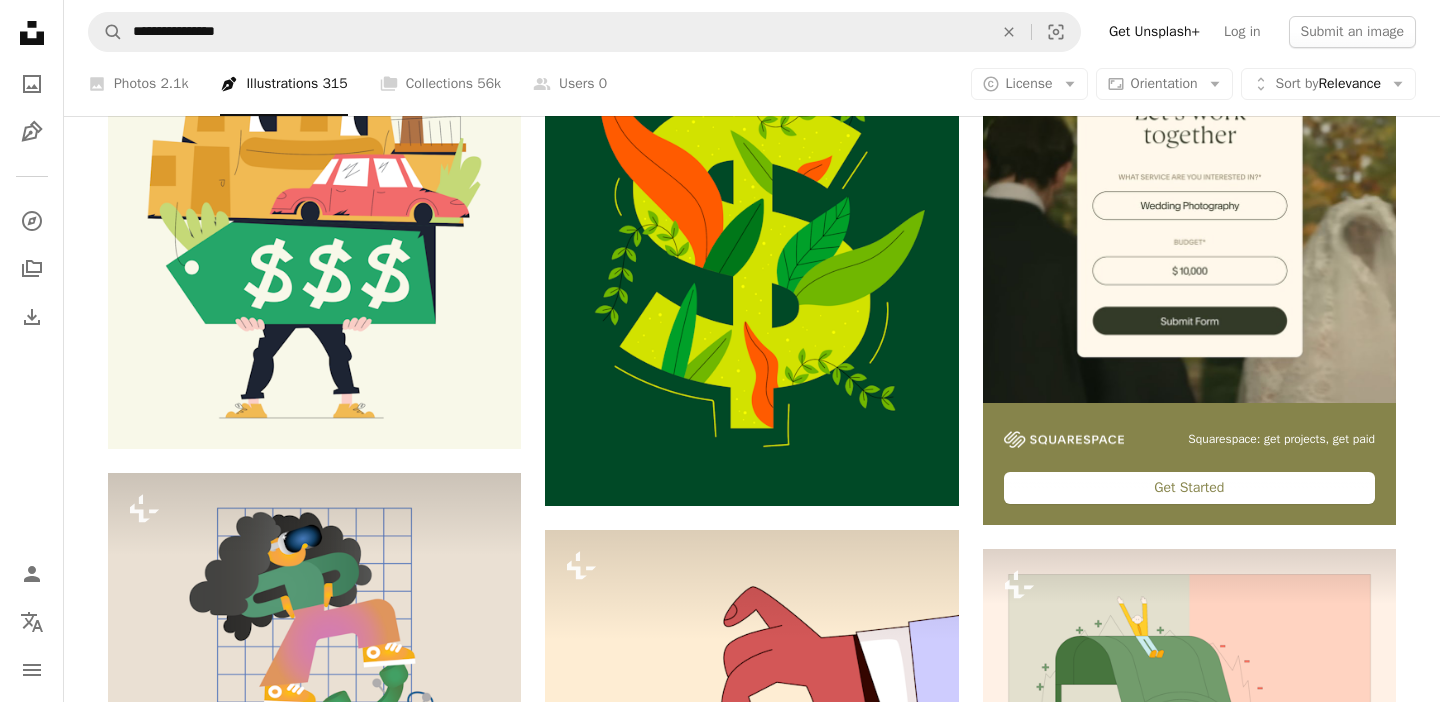 scroll, scrollTop: 499, scrollLeft: 0, axis: vertical 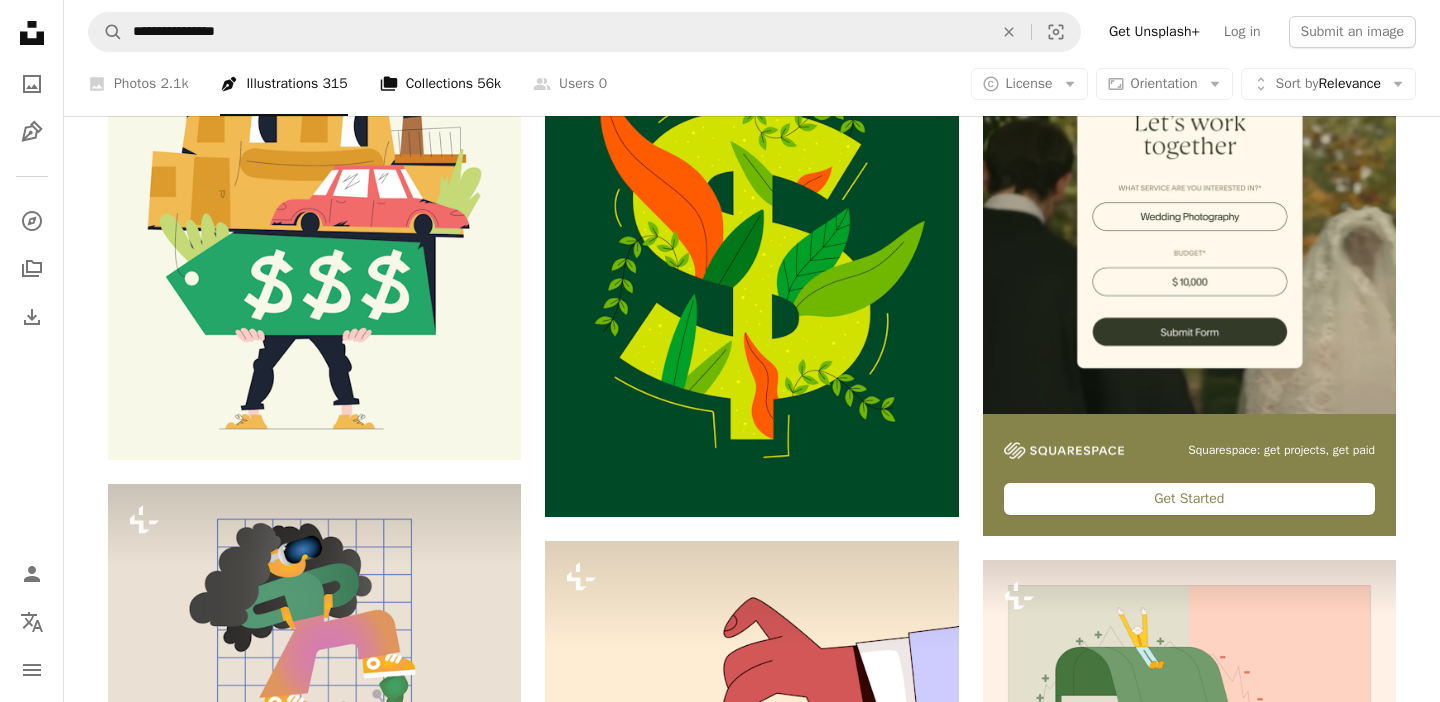 click on "A stack of folders Collections   56k" at bounding box center (440, 84) 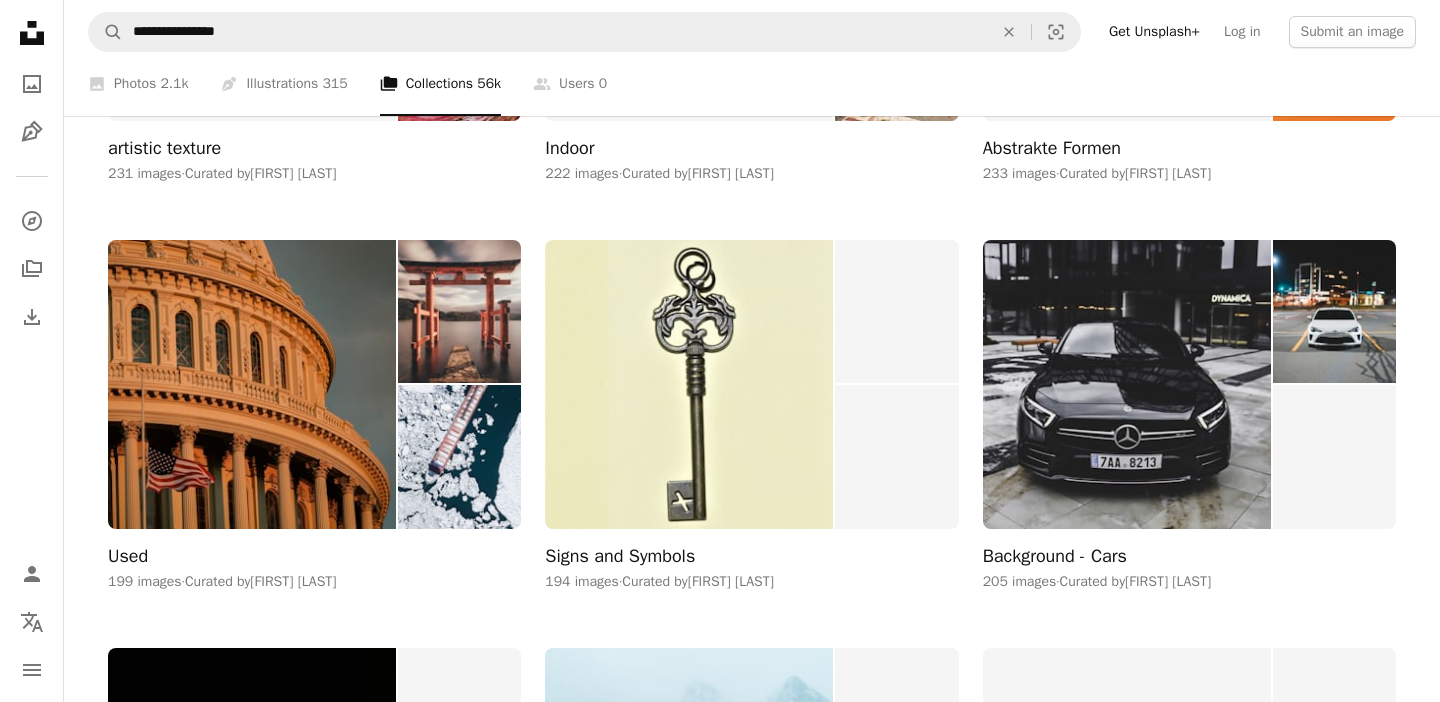 scroll, scrollTop: 835, scrollLeft: 0, axis: vertical 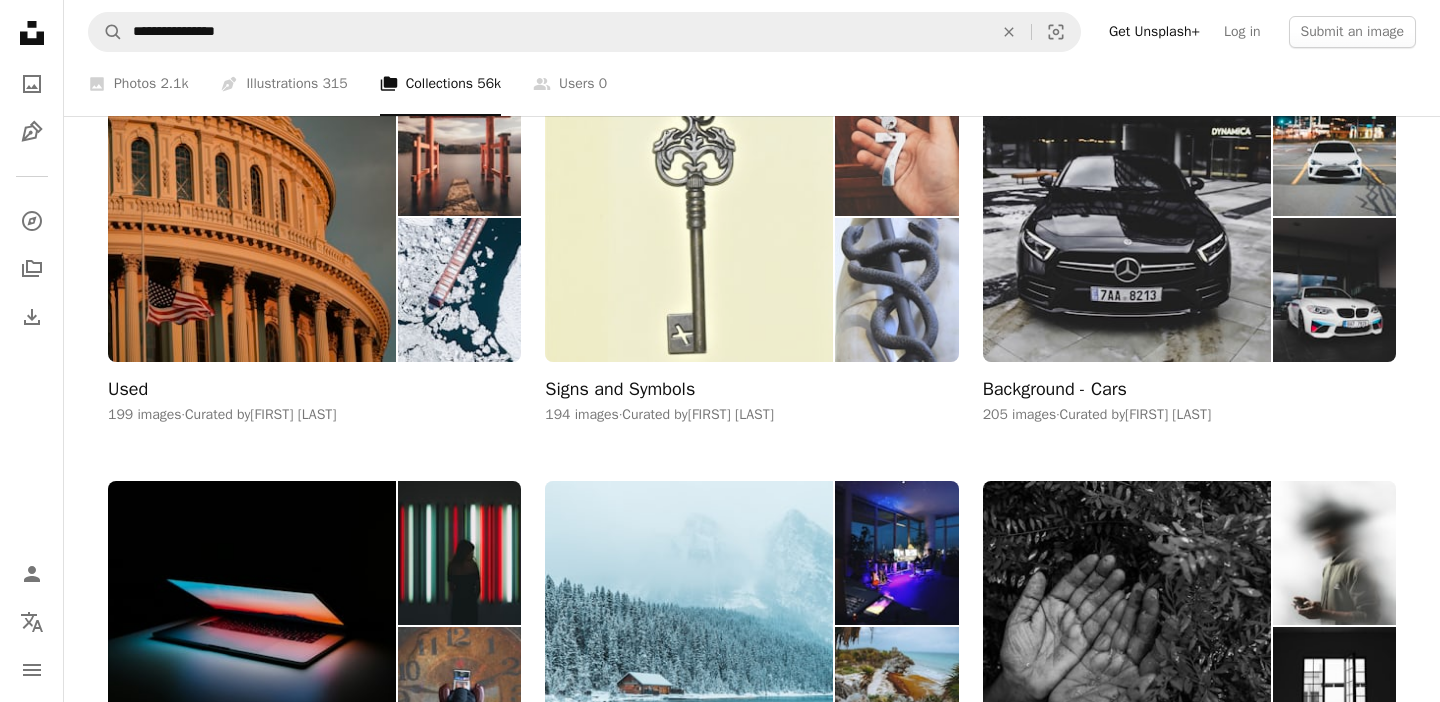click at bounding box center (689, 217) 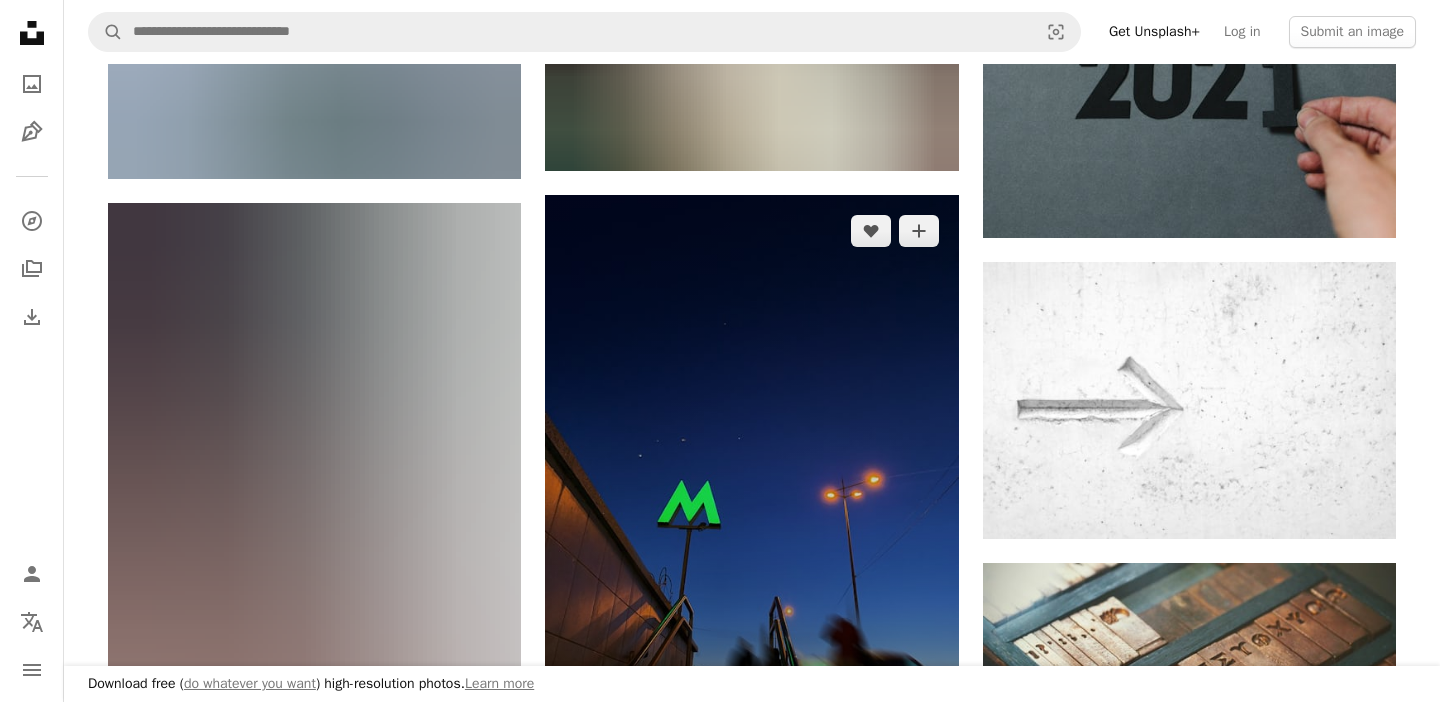 scroll, scrollTop: 1020, scrollLeft: 0, axis: vertical 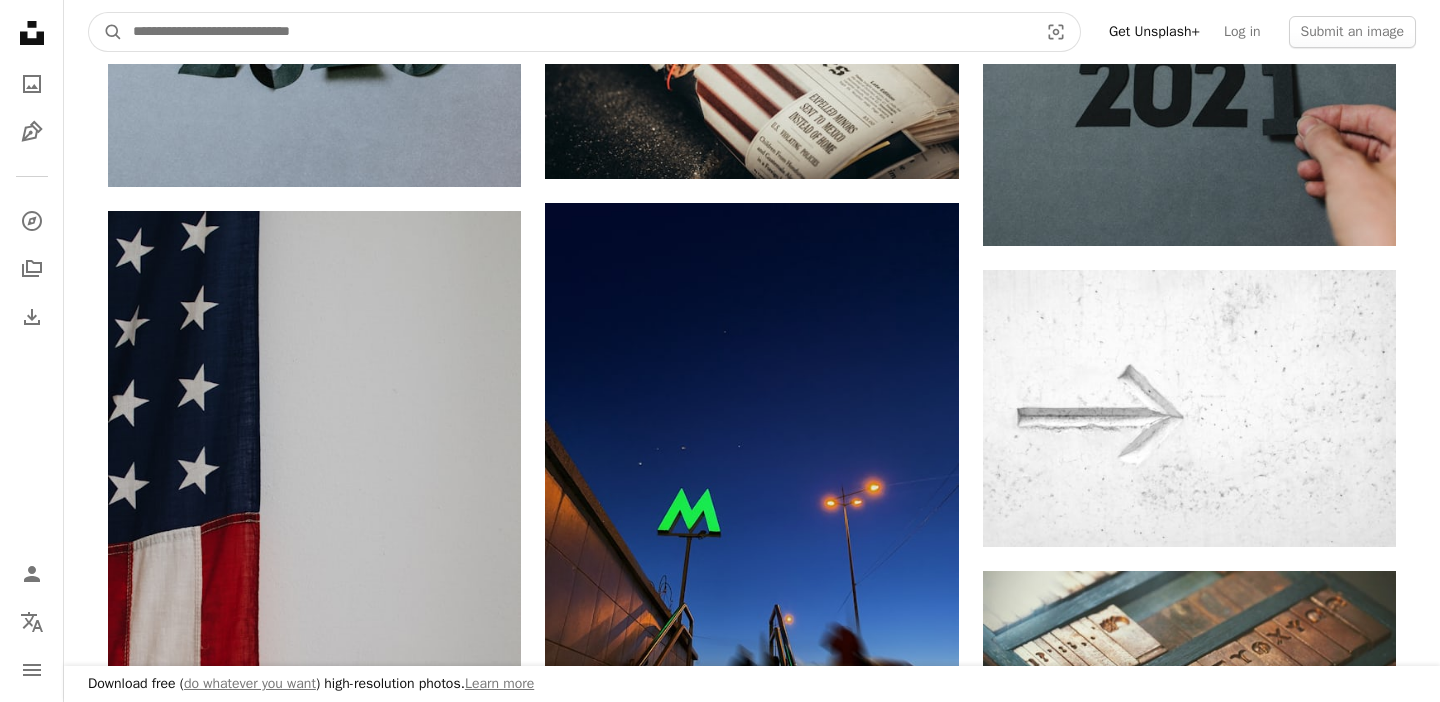 click at bounding box center (577, 32) 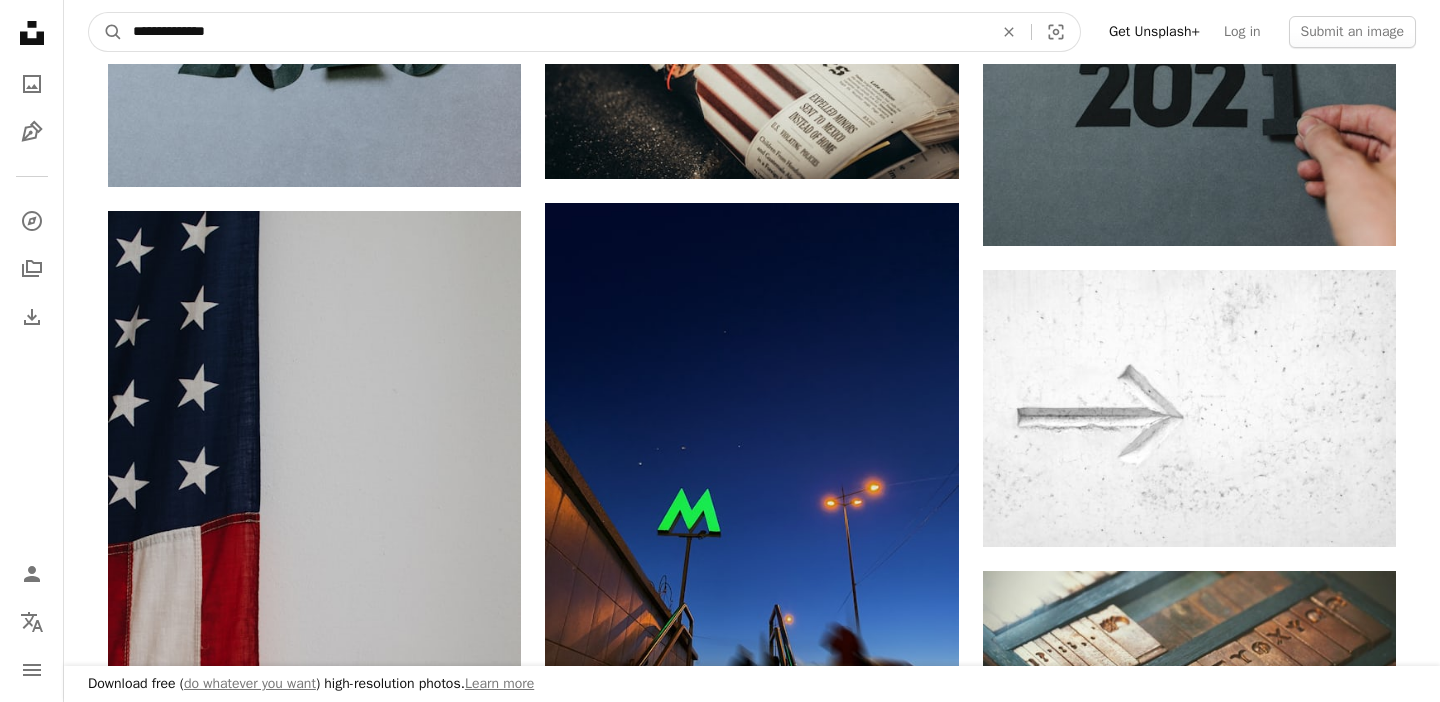 type on "**********" 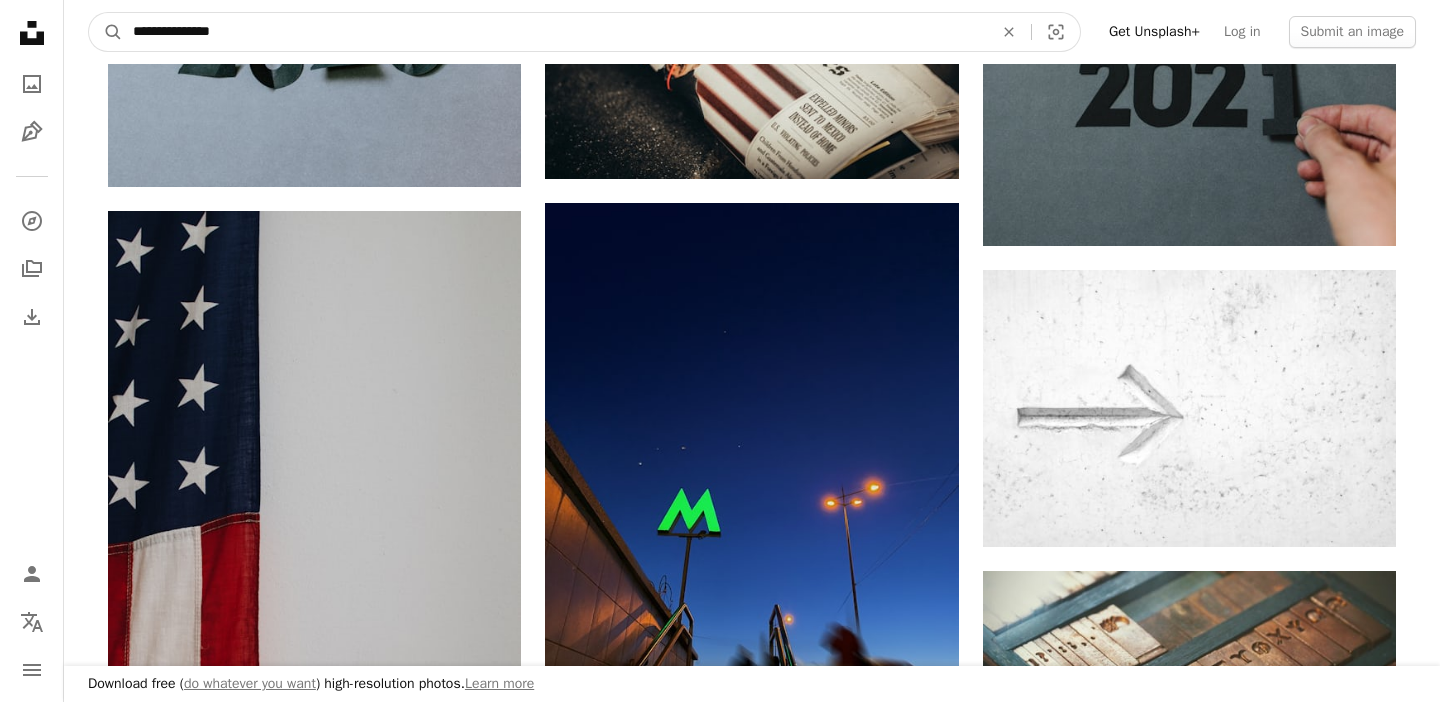 click on "A magnifying glass" at bounding box center (106, 32) 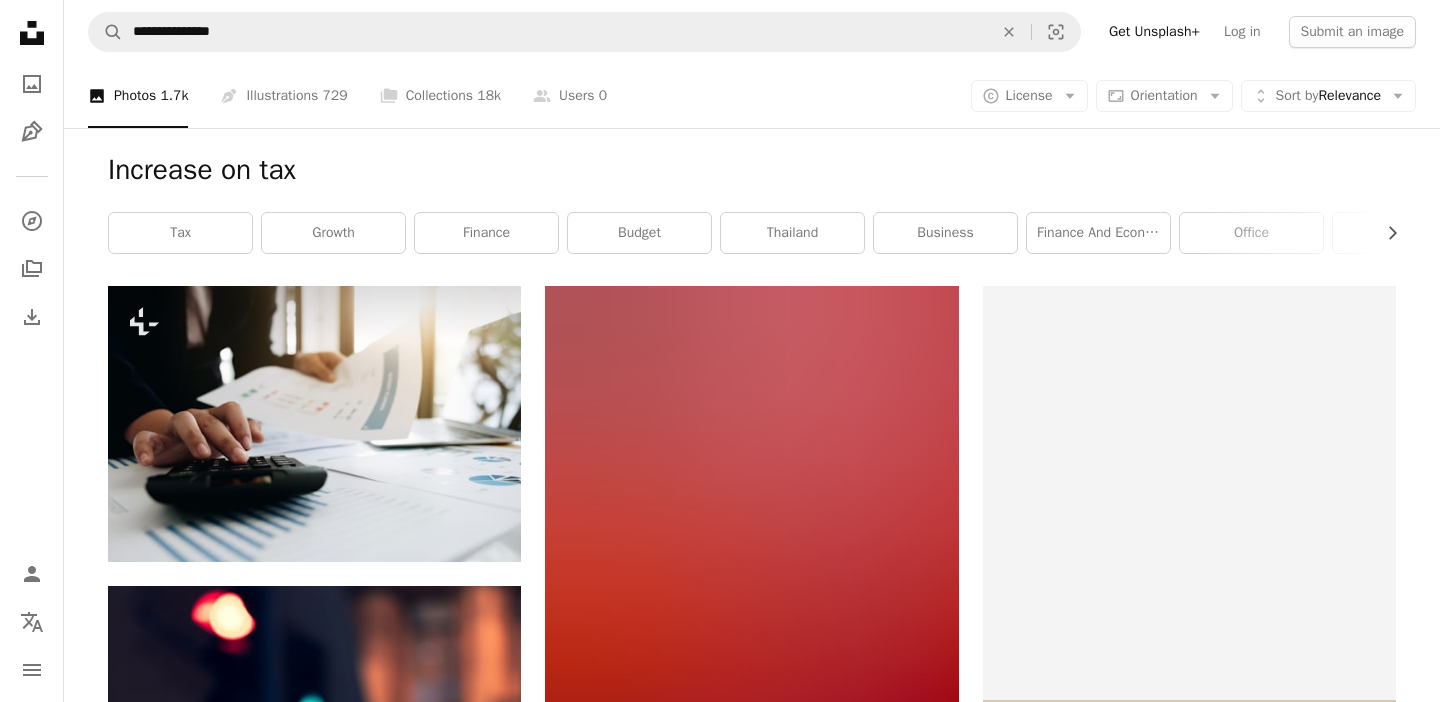 scroll, scrollTop: 271, scrollLeft: 0, axis: vertical 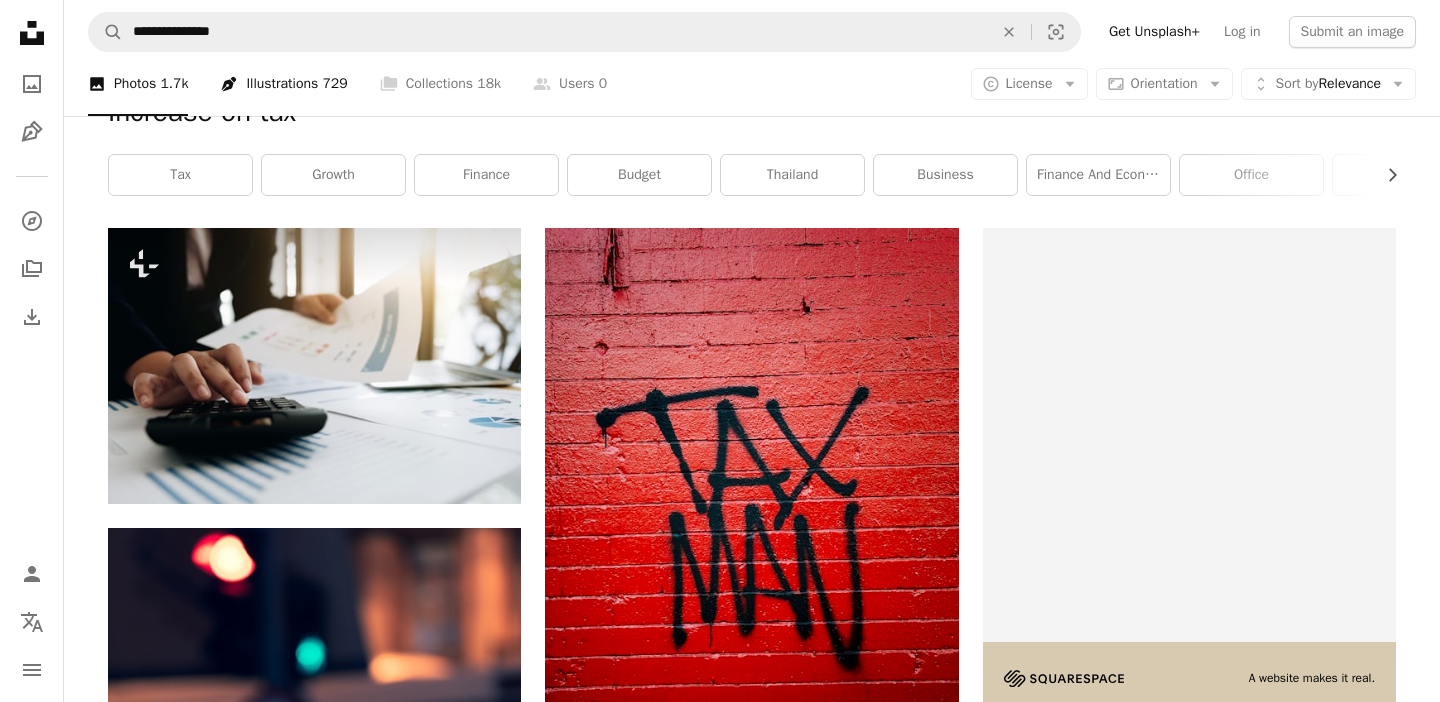 click on "Pen Tool Illustrations 729" at bounding box center (283, 84) 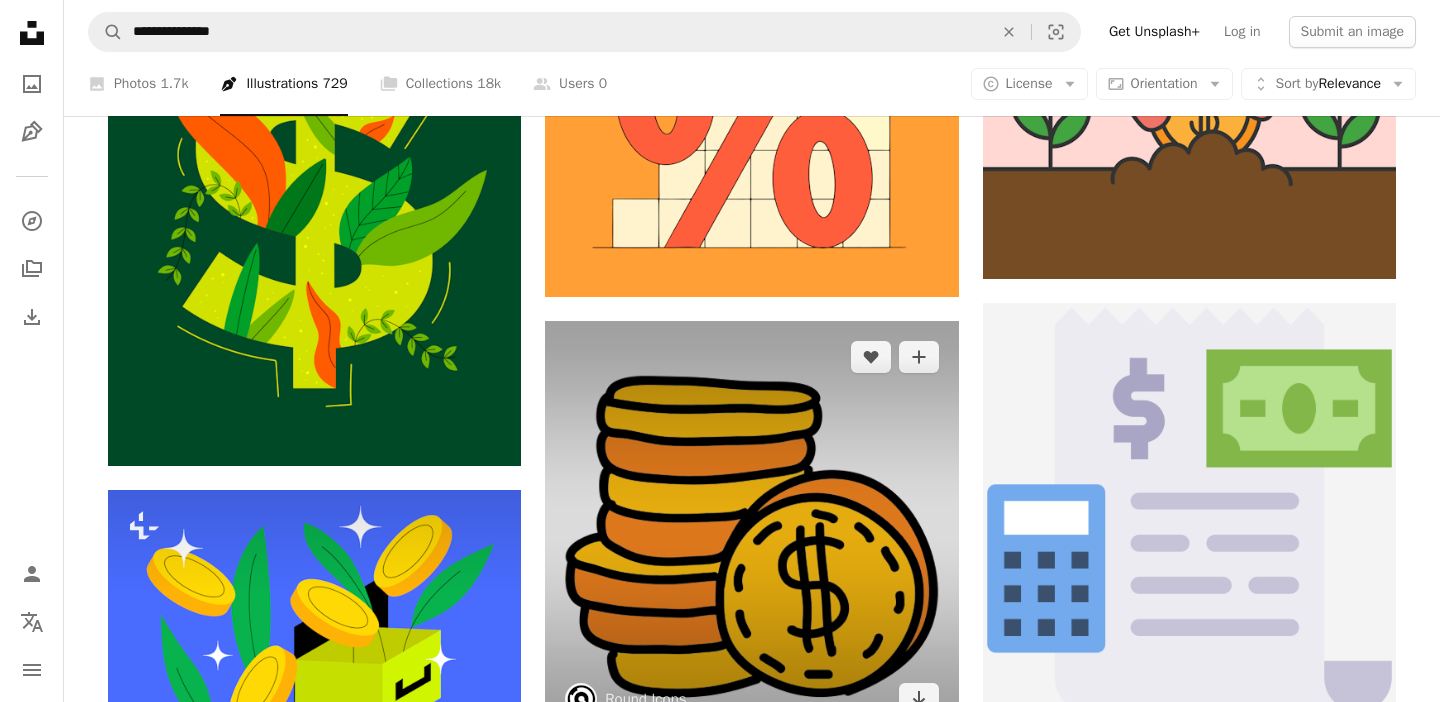 scroll, scrollTop: 1509, scrollLeft: 0, axis: vertical 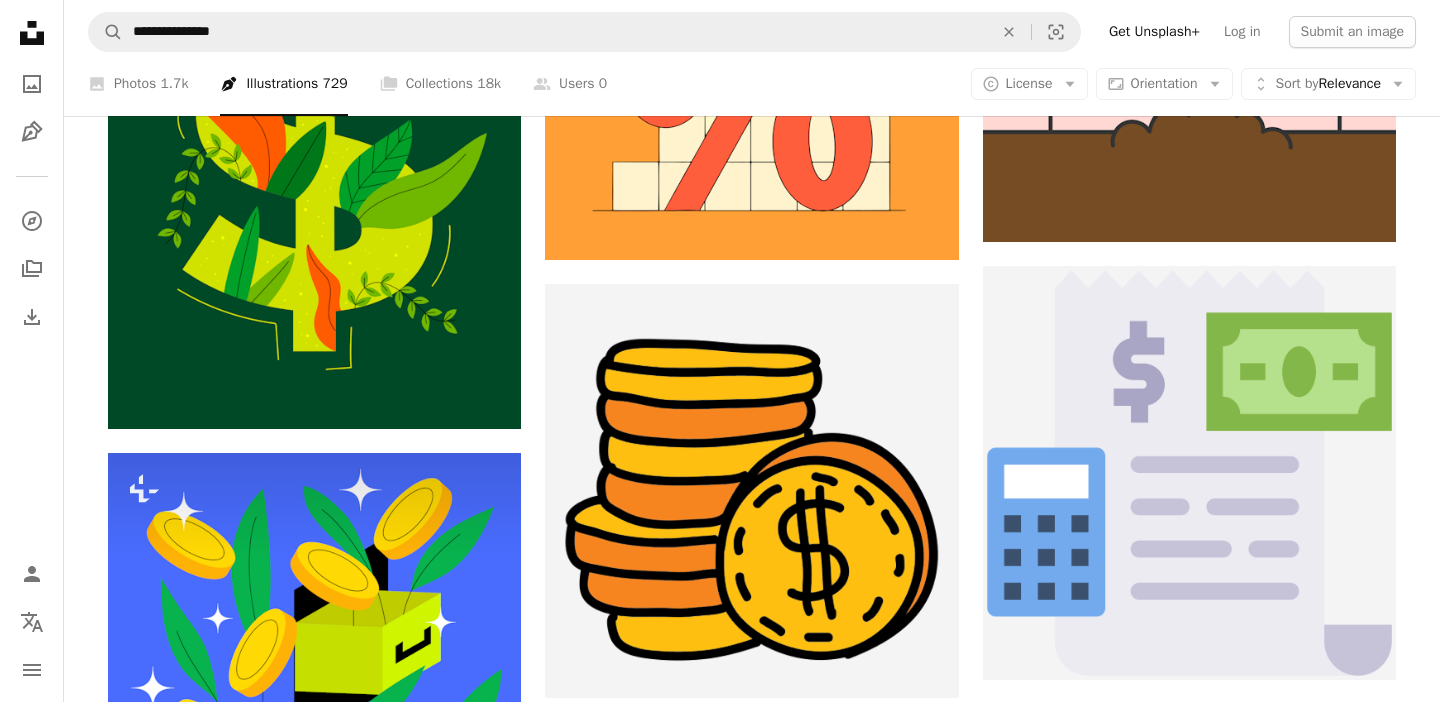 drag, startPoint x: 739, startPoint y: 515, endPoint x: 259, endPoint y: 0, distance: 704.0064 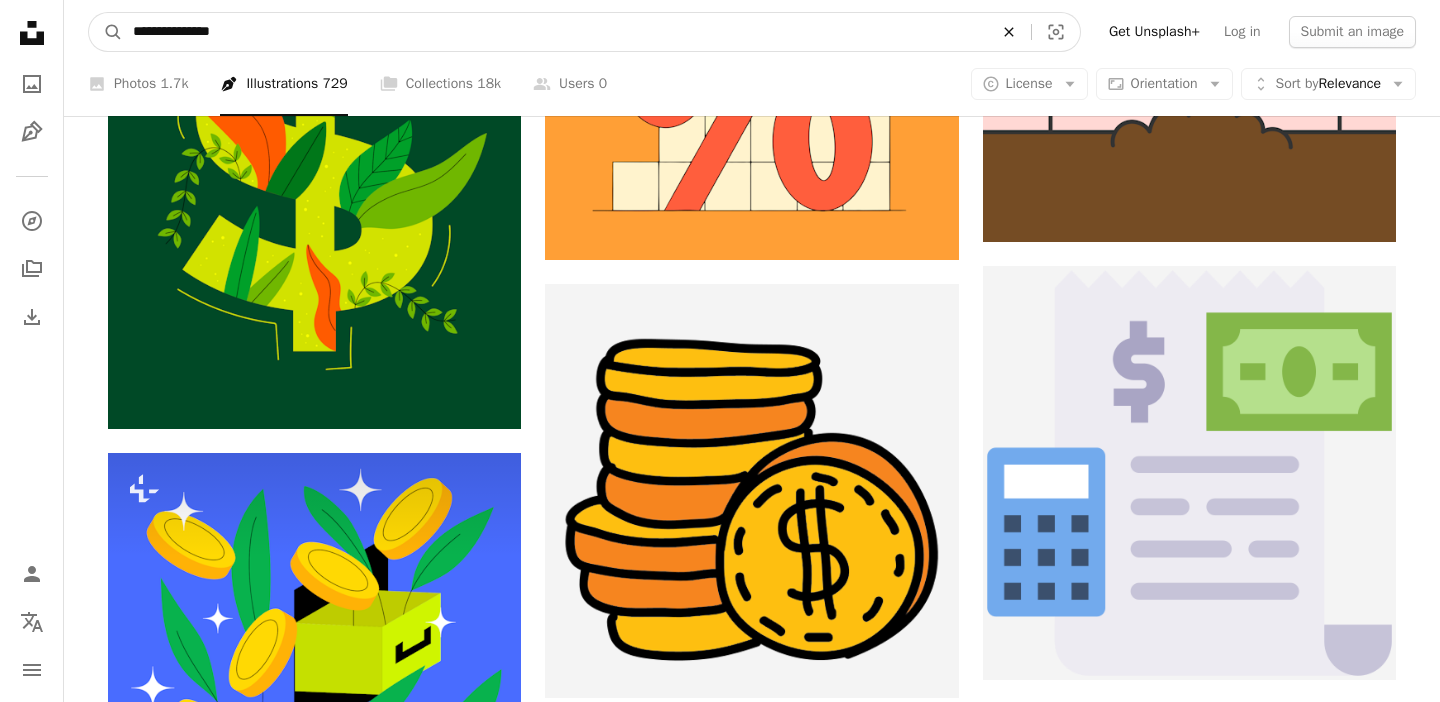 click on "An X shape" 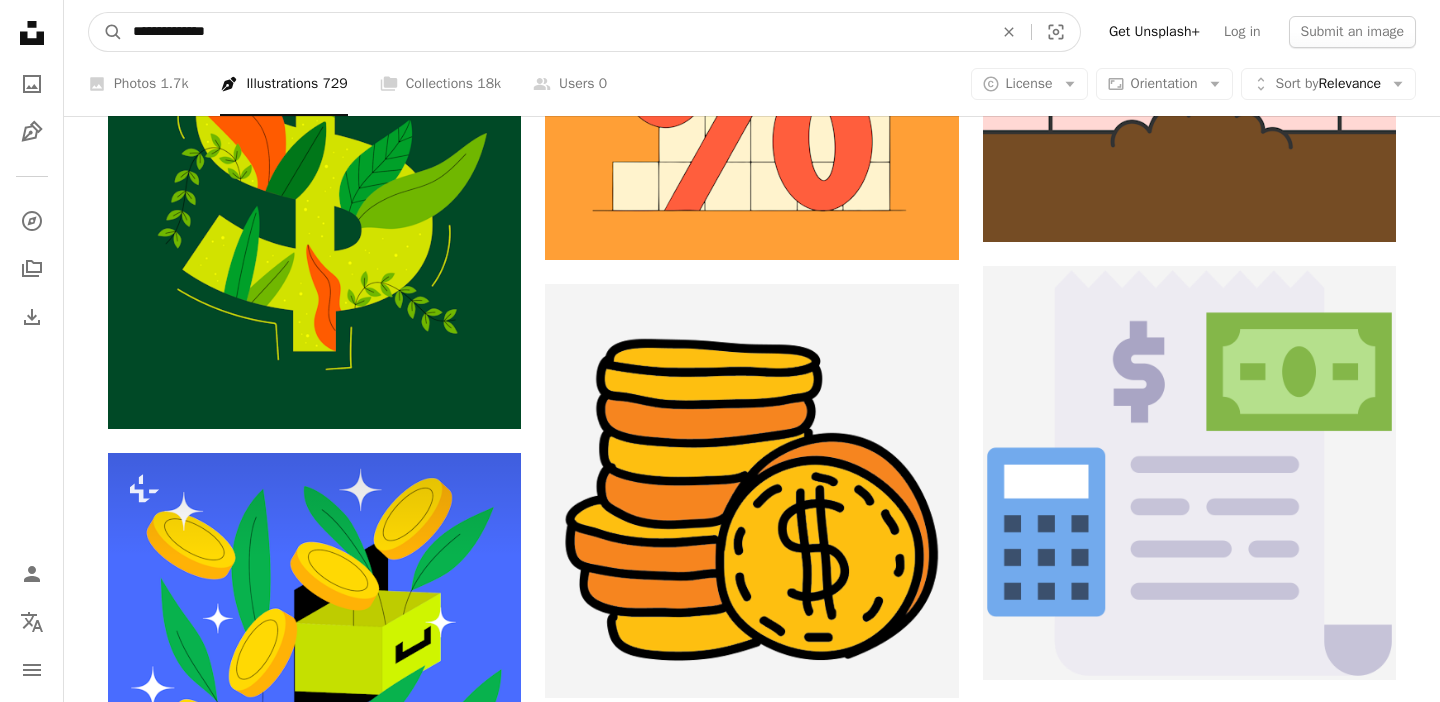 type on "**********" 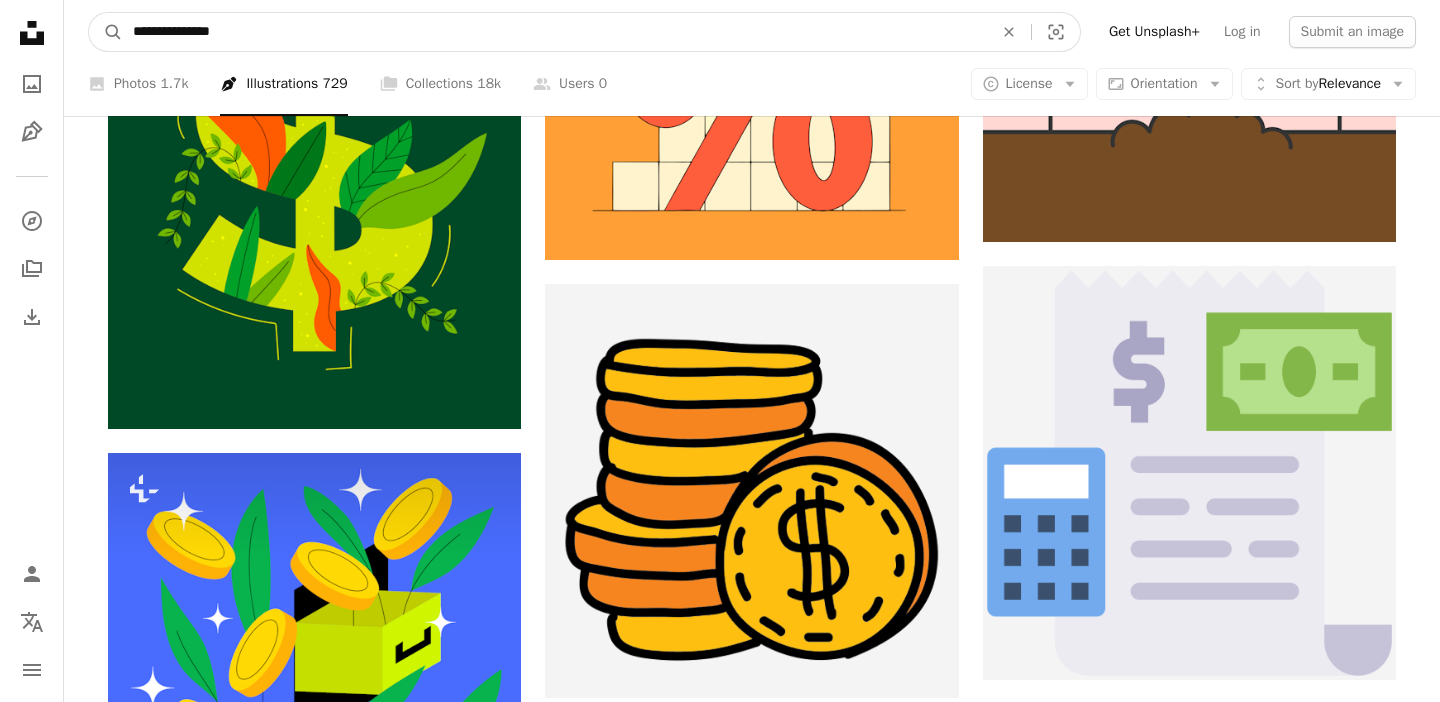 click on "A magnifying glass" at bounding box center [106, 32] 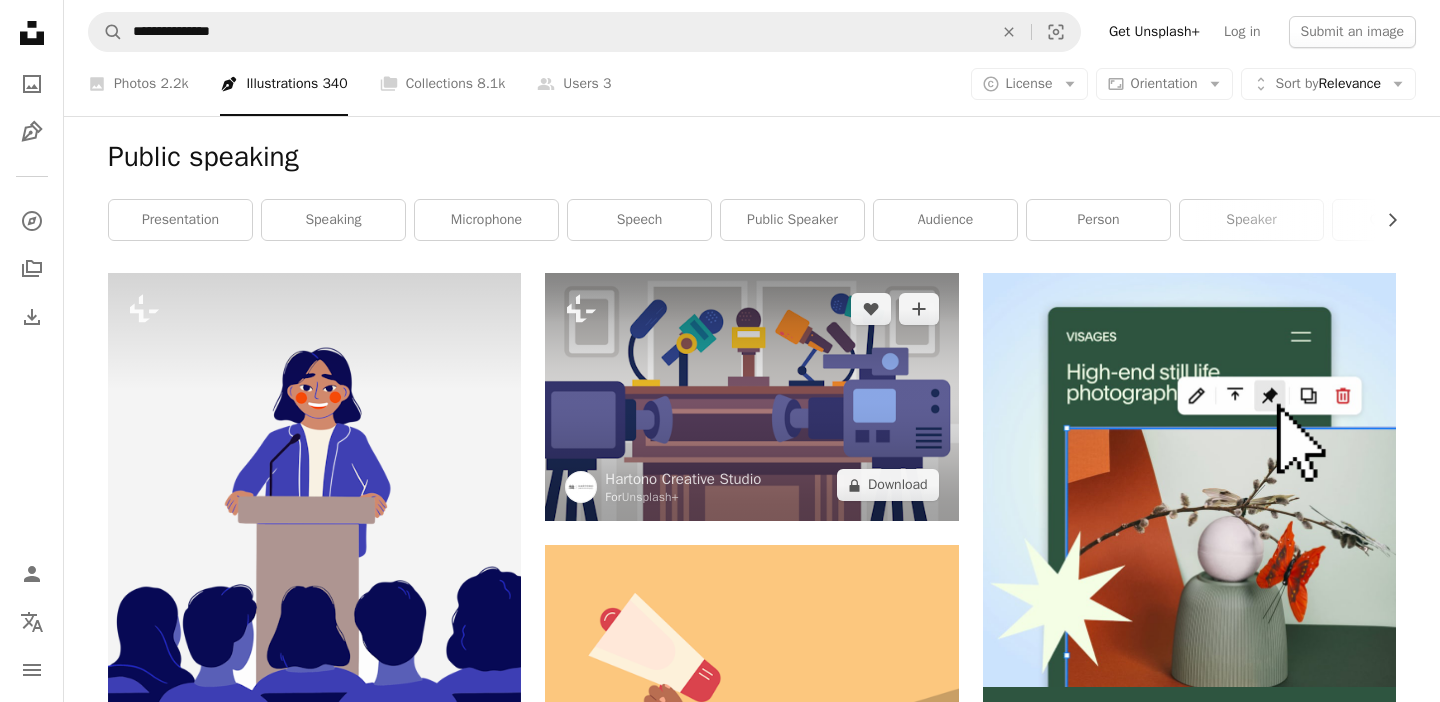 scroll, scrollTop: 222, scrollLeft: 0, axis: vertical 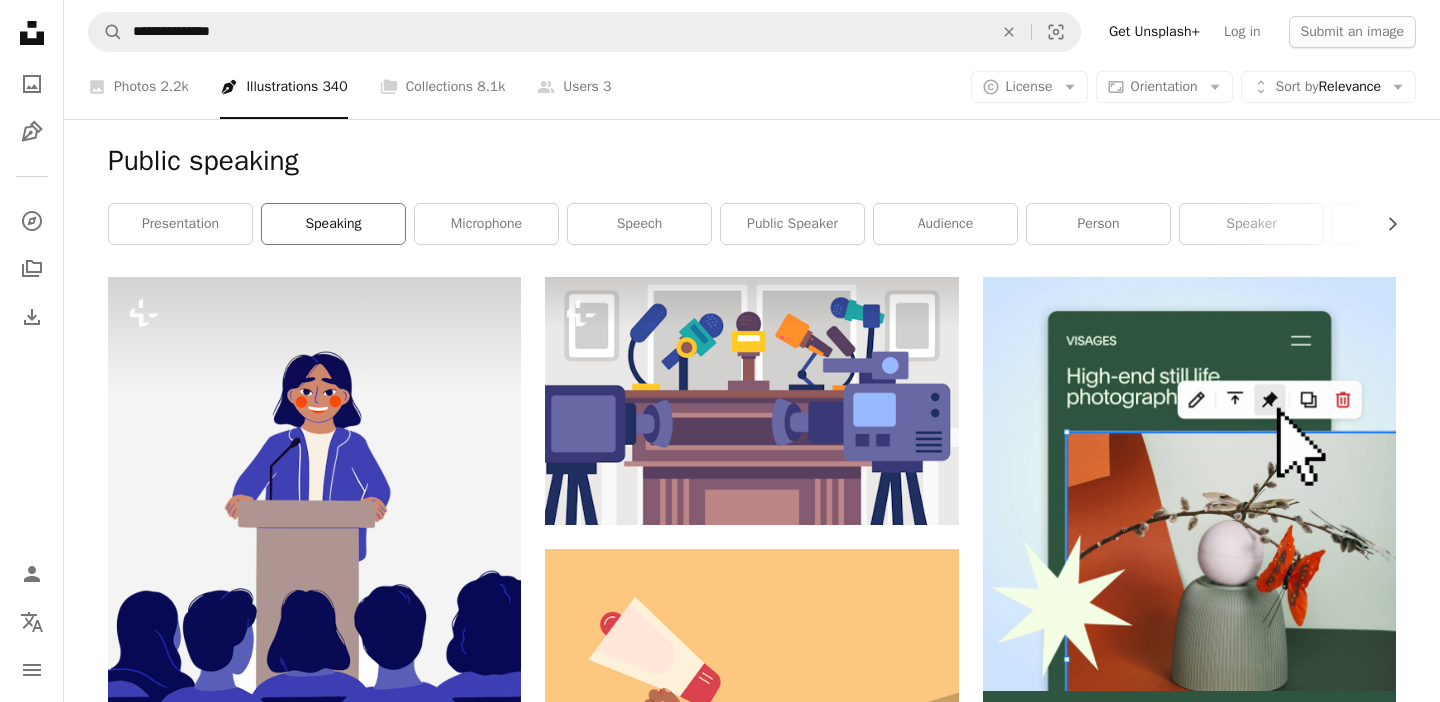 click on "speaking" at bounding box center [333, 224] 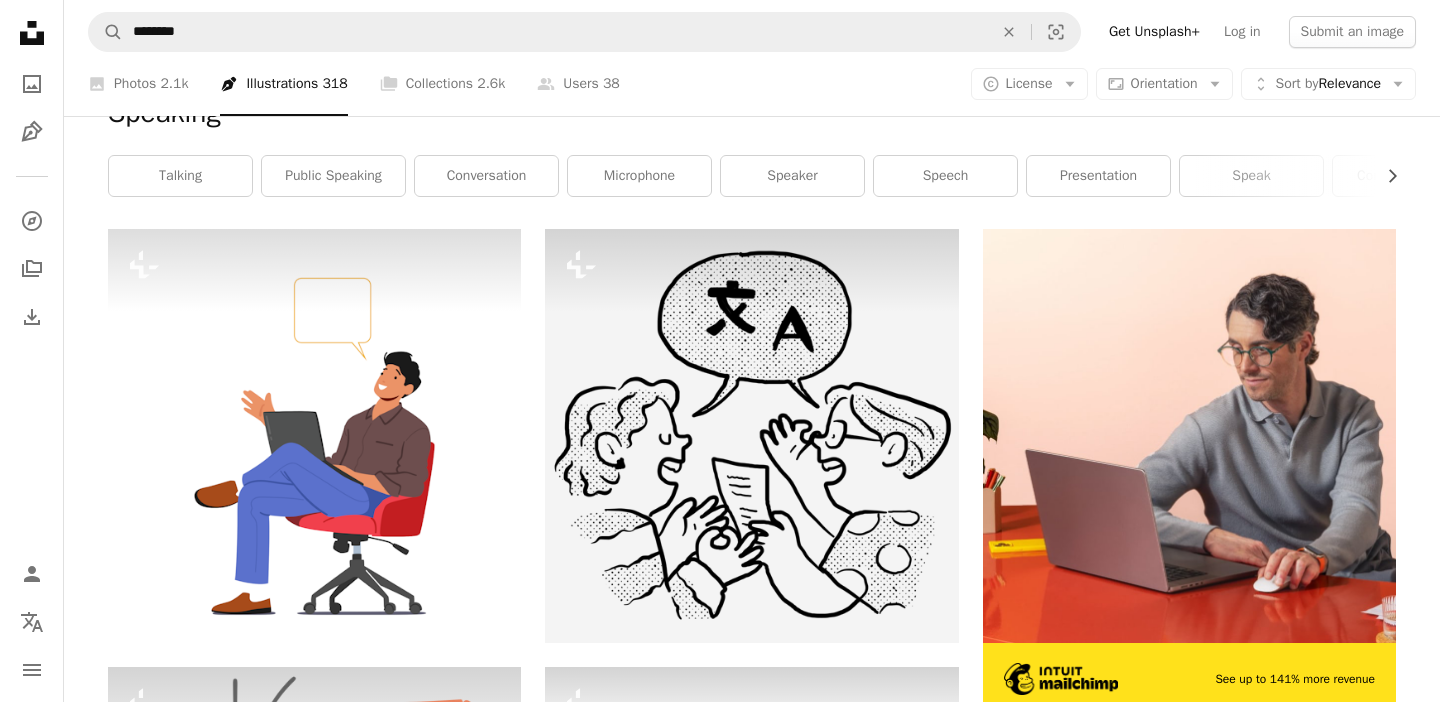 scroll, scrollTop: 271, scrollLeft: 0, axis: vertical 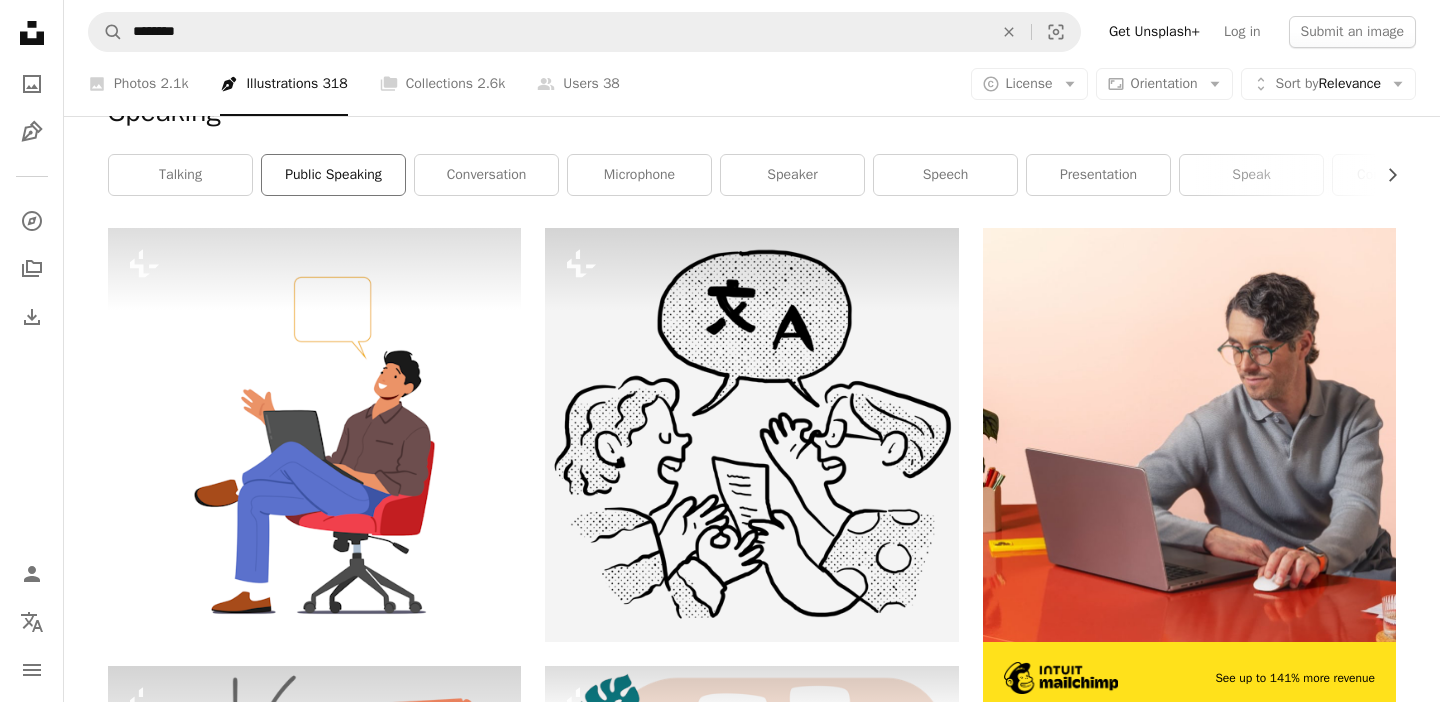 click on "public speaking" at bounding box center [333, 175] 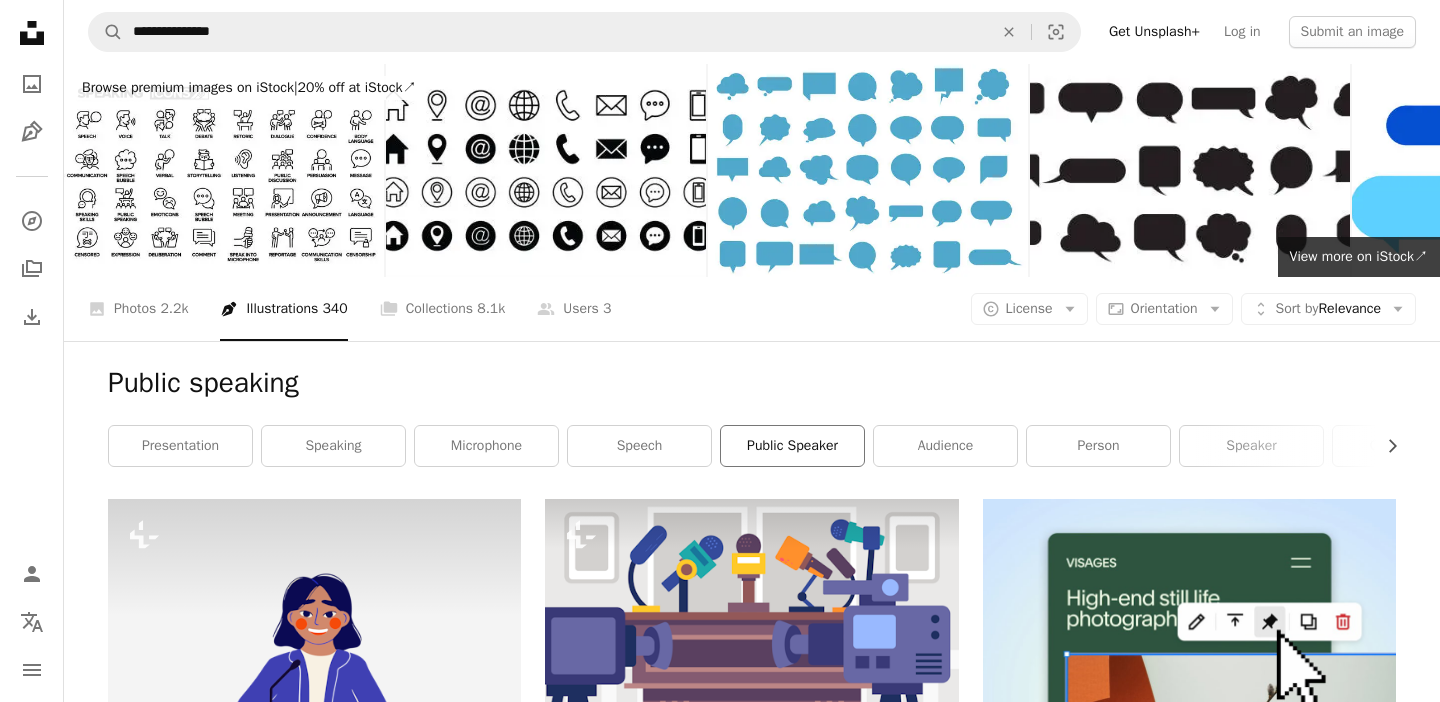 click on "public speaker" at bounding box center [792, 446] 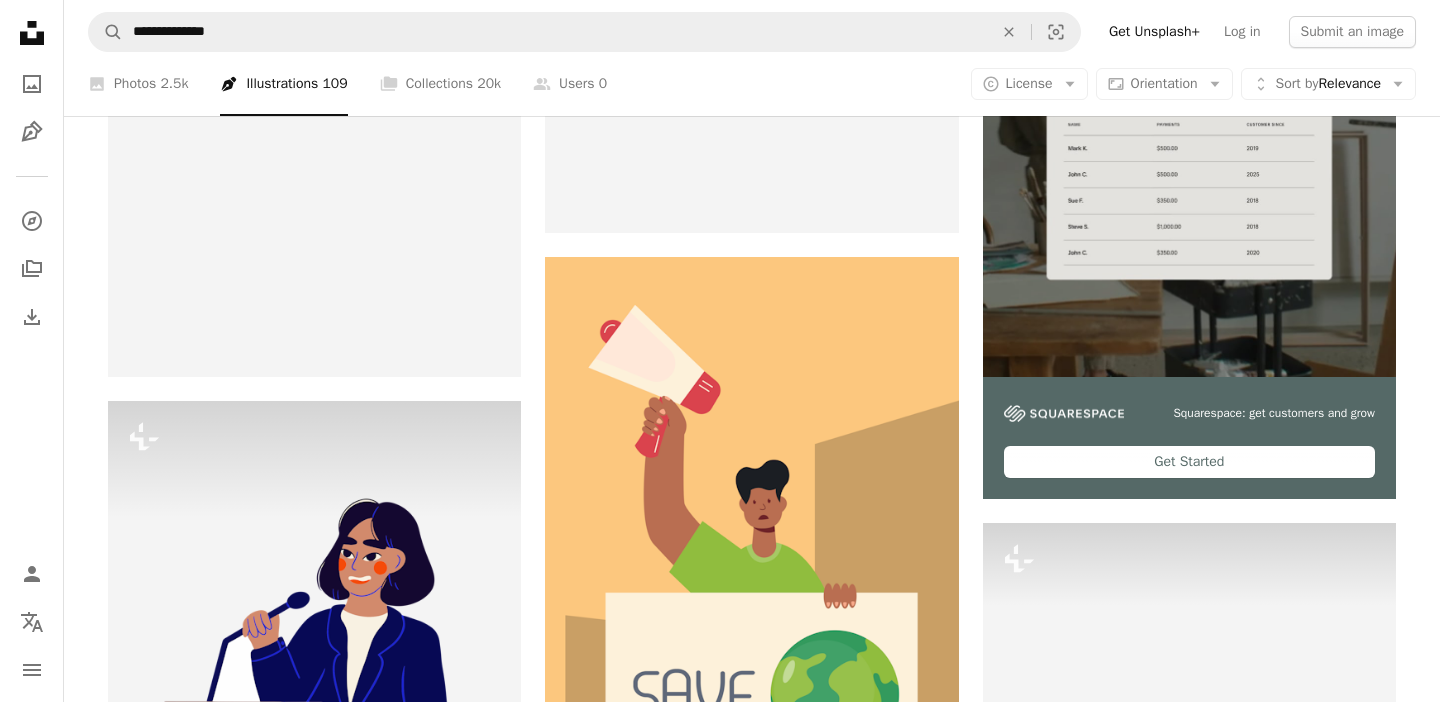 scroll, scrollTop: 0, scrollLeft: 0, axis: both 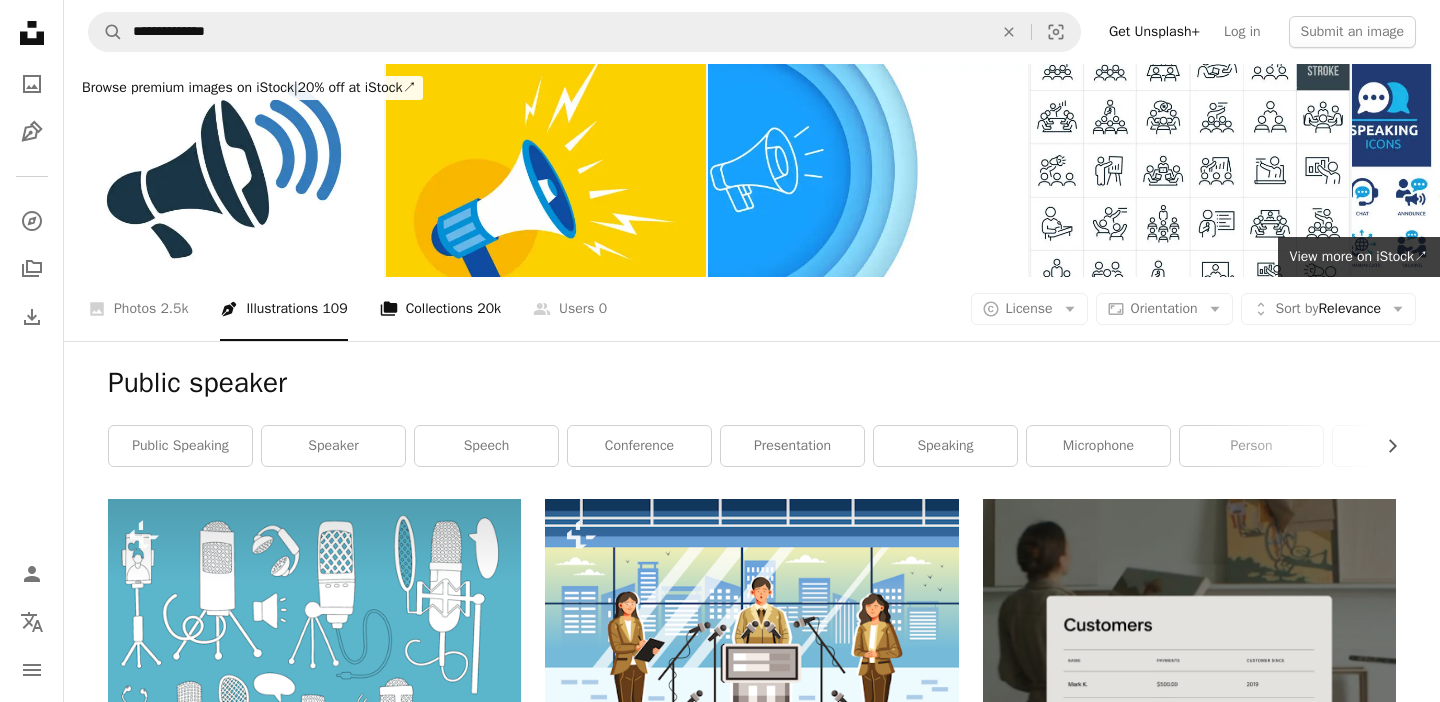 click on "A stack of folders Collections   20k" at bounding box center [440, 309] 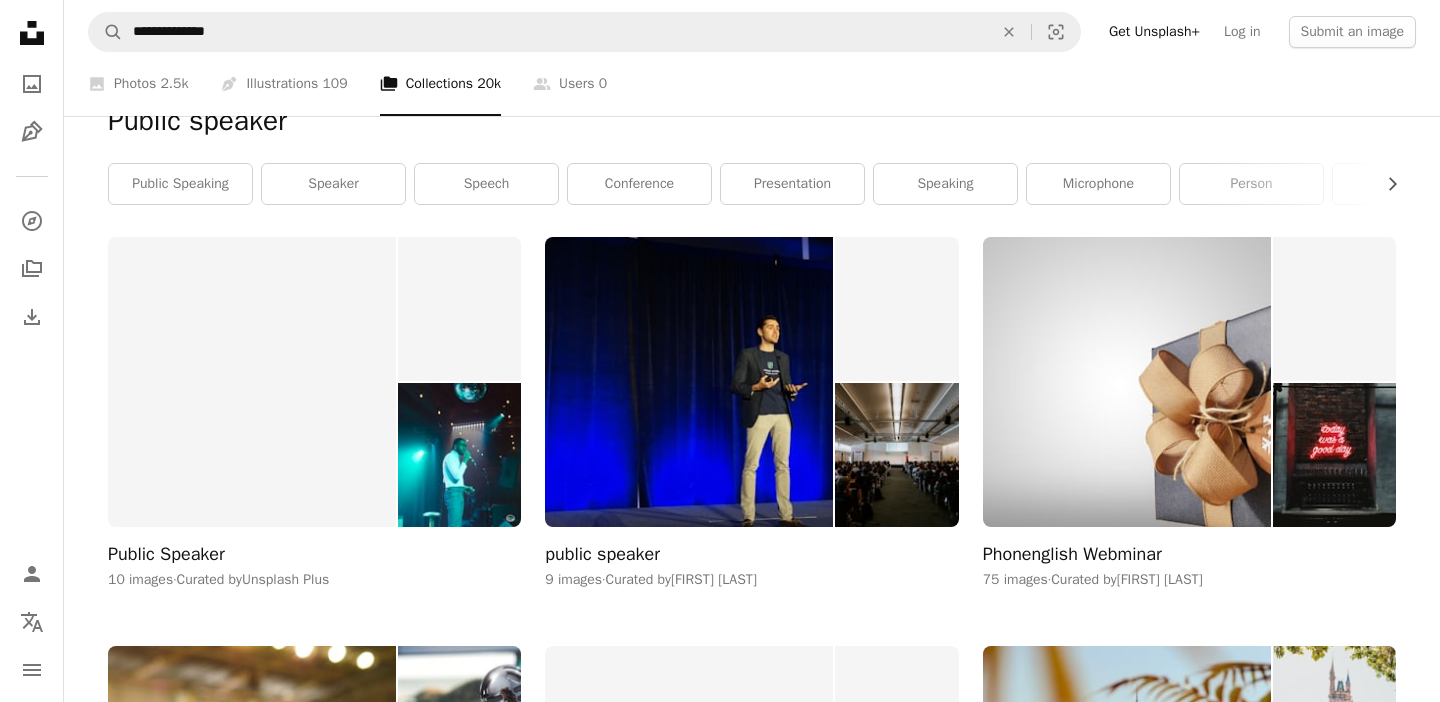 scroll, scrollTop: 254, scrollLeft: 0, axis: vertical 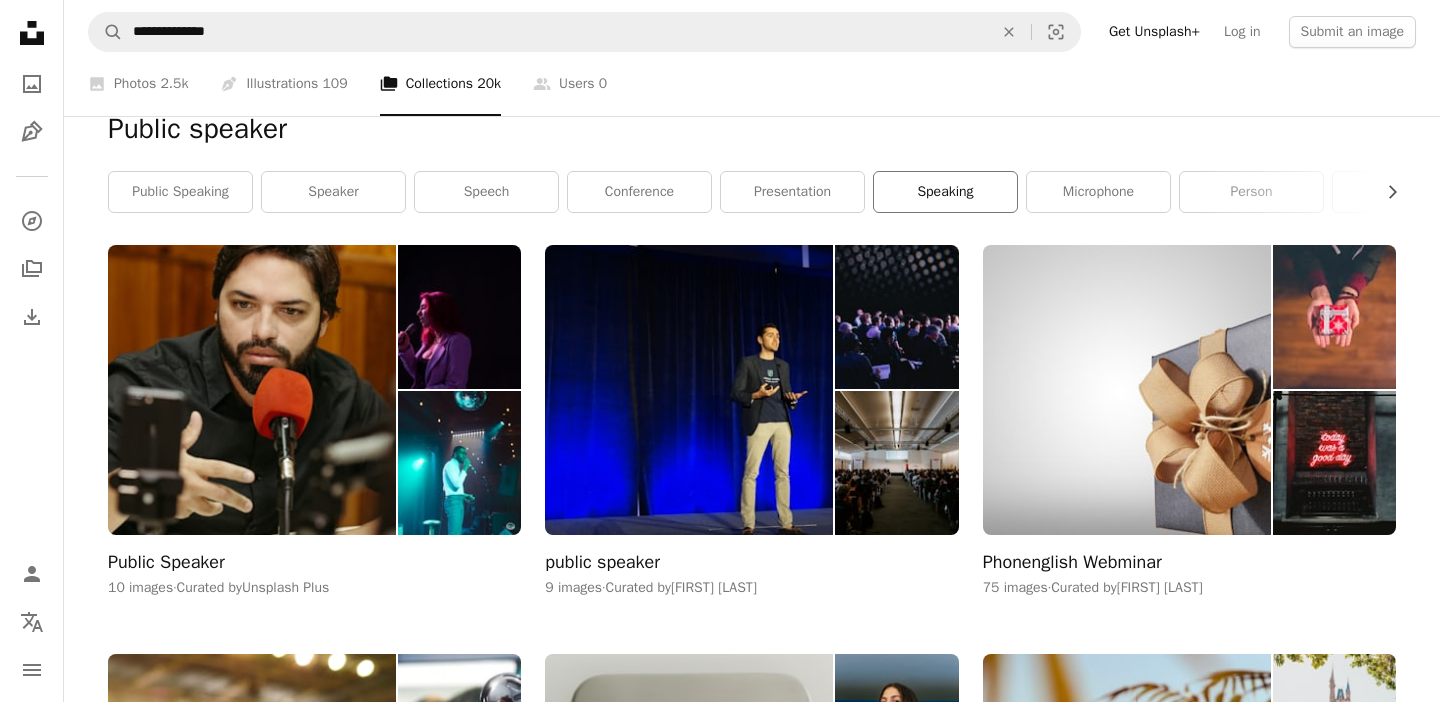 click on "speaking" at bounding box center [945, 192] 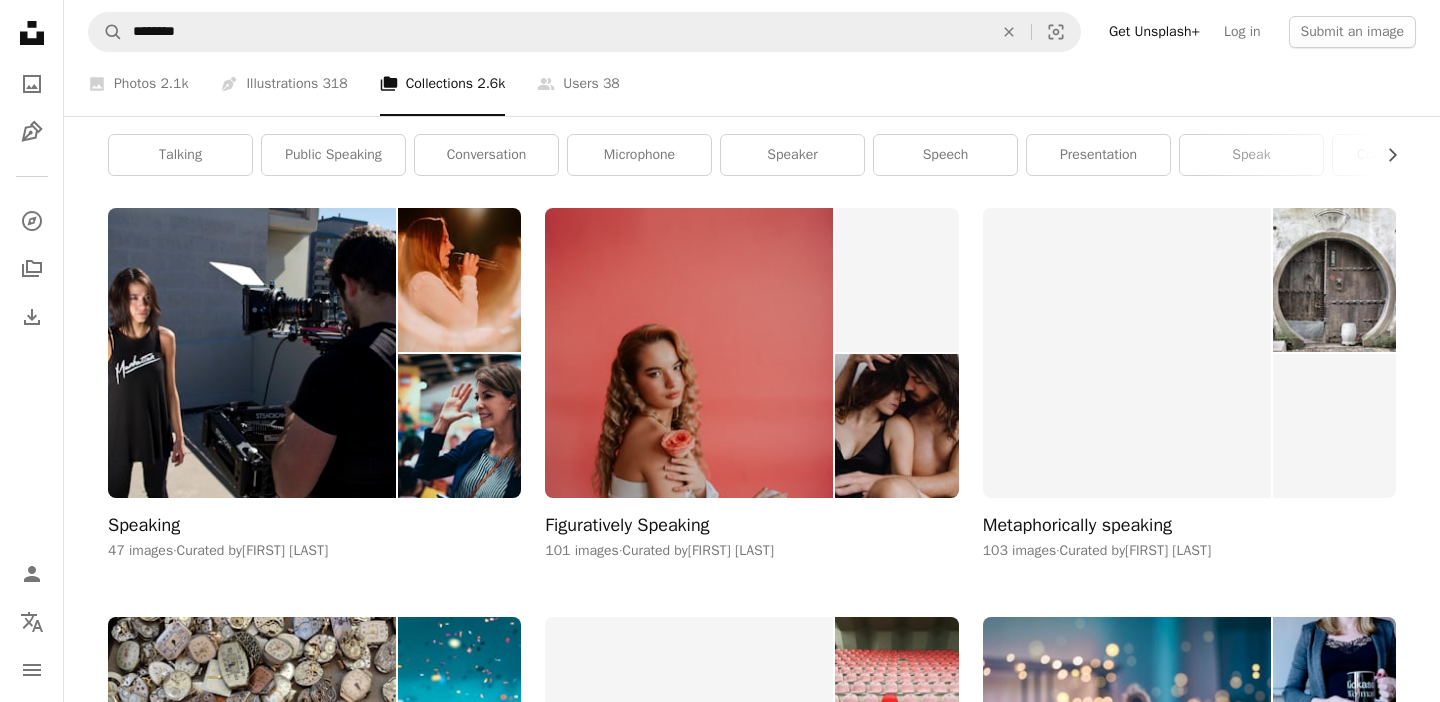 scroll, scrollTop: 294, scrollLeft: 0, axis: vertical 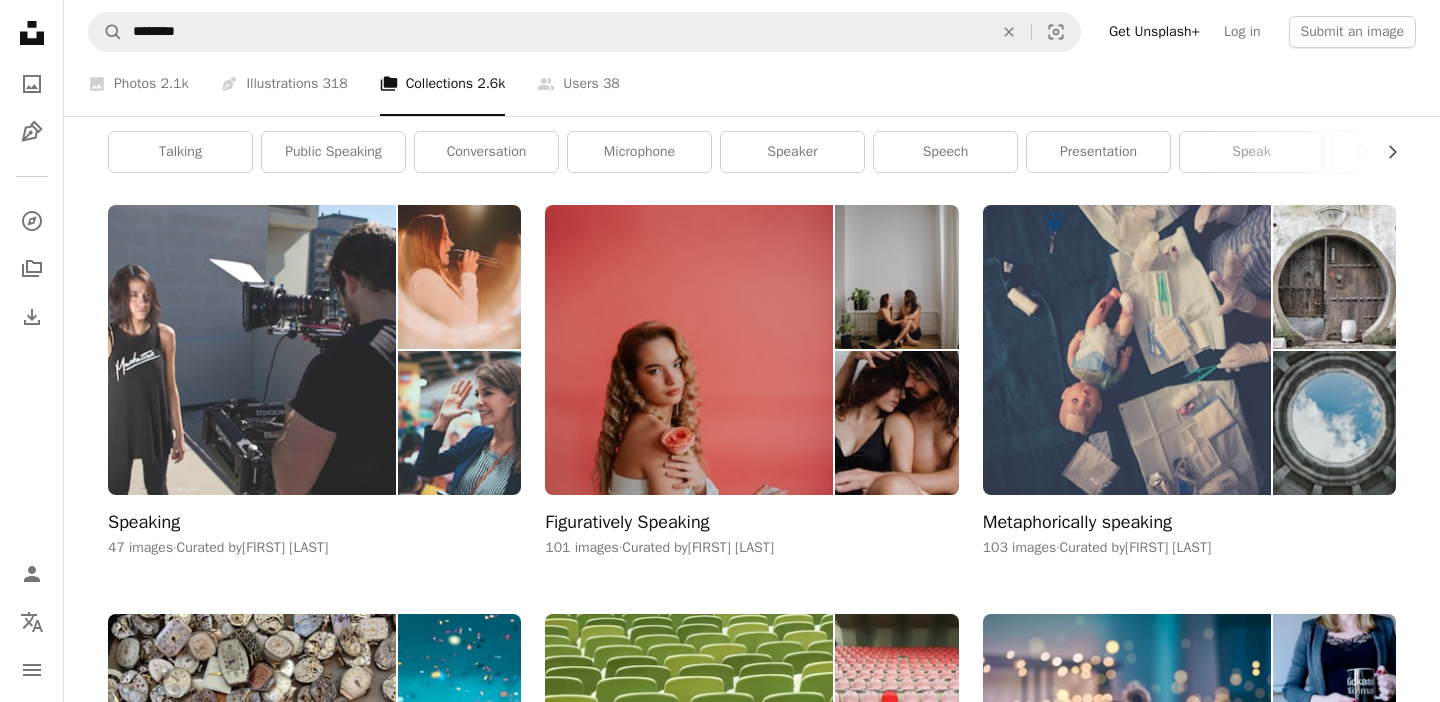 click at bounding box center [252, 349] 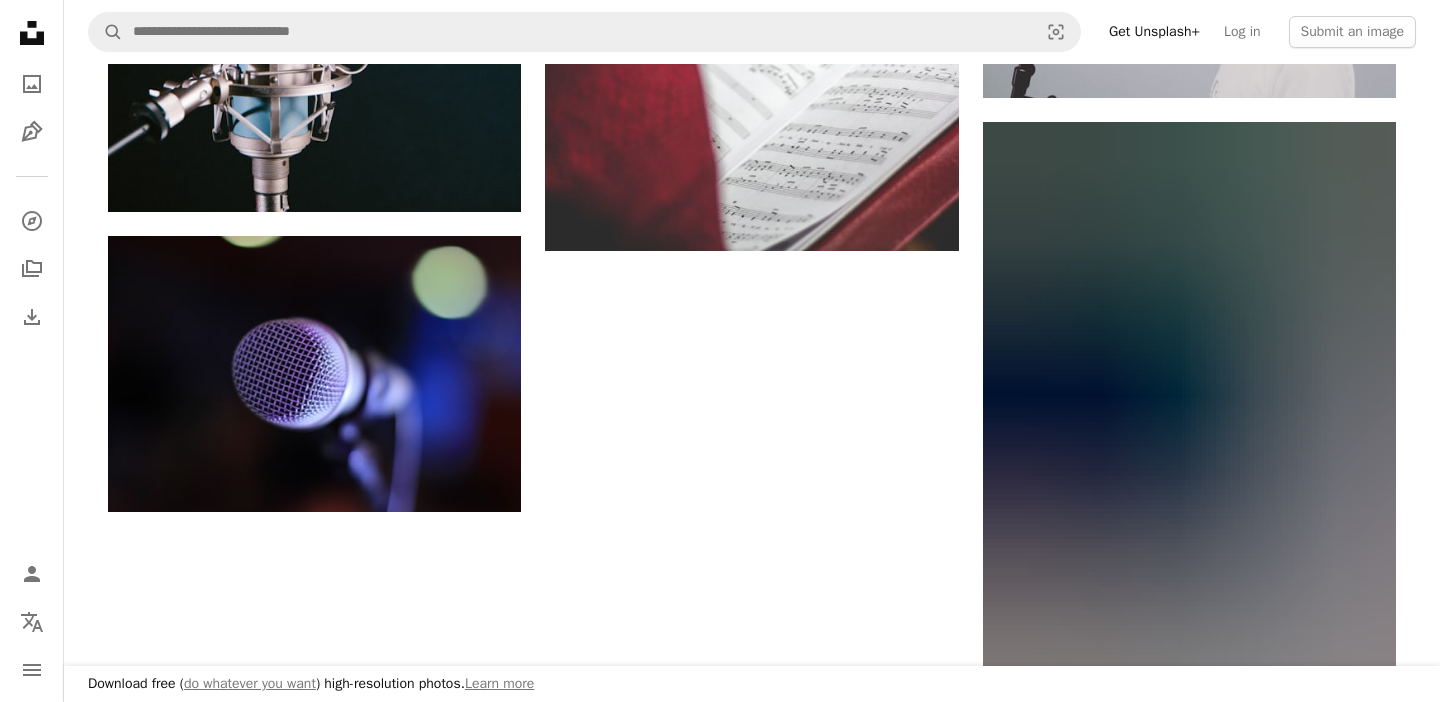 scroll, scrollTop: 2969, scrollLeft: 0, axis: vertical 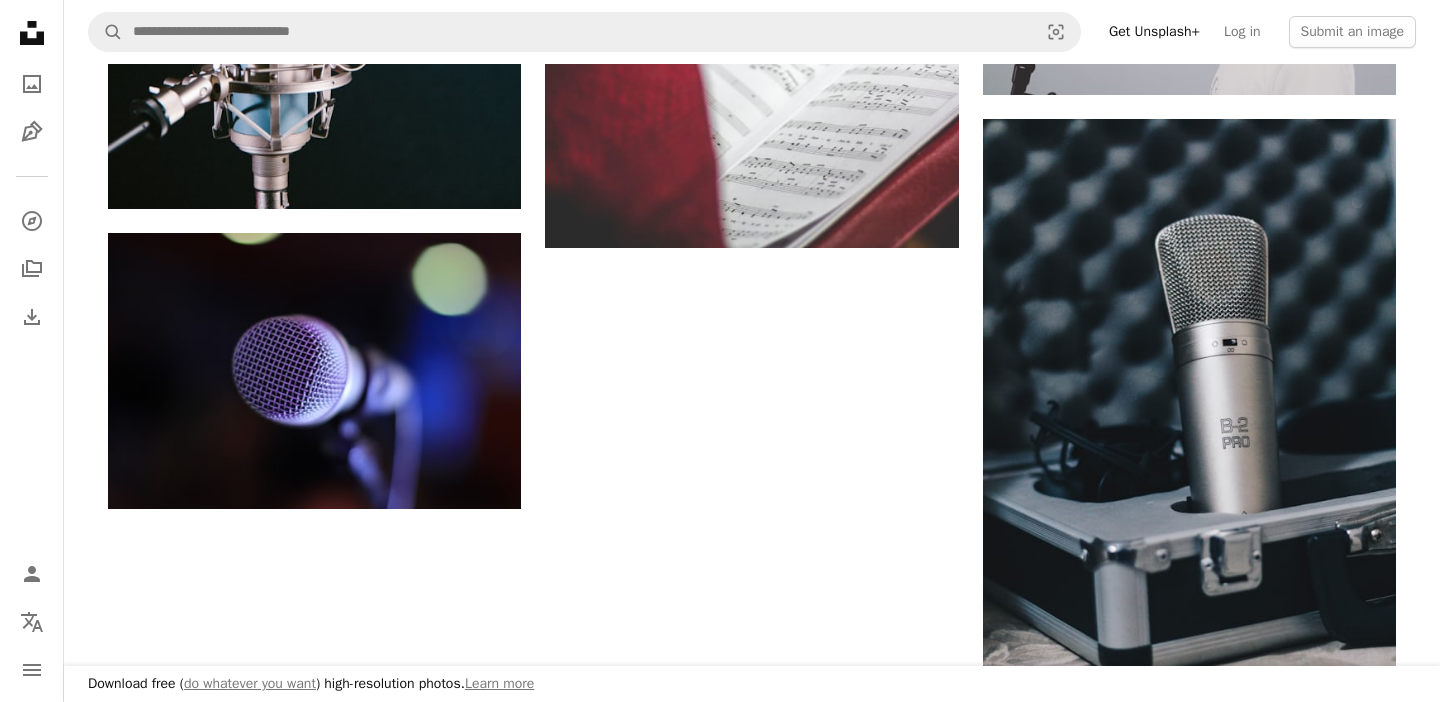 drag, startPoint x: 333, startPoint y: 362, endPoint x: 282, endPoint y: 3, distance: 362.60446 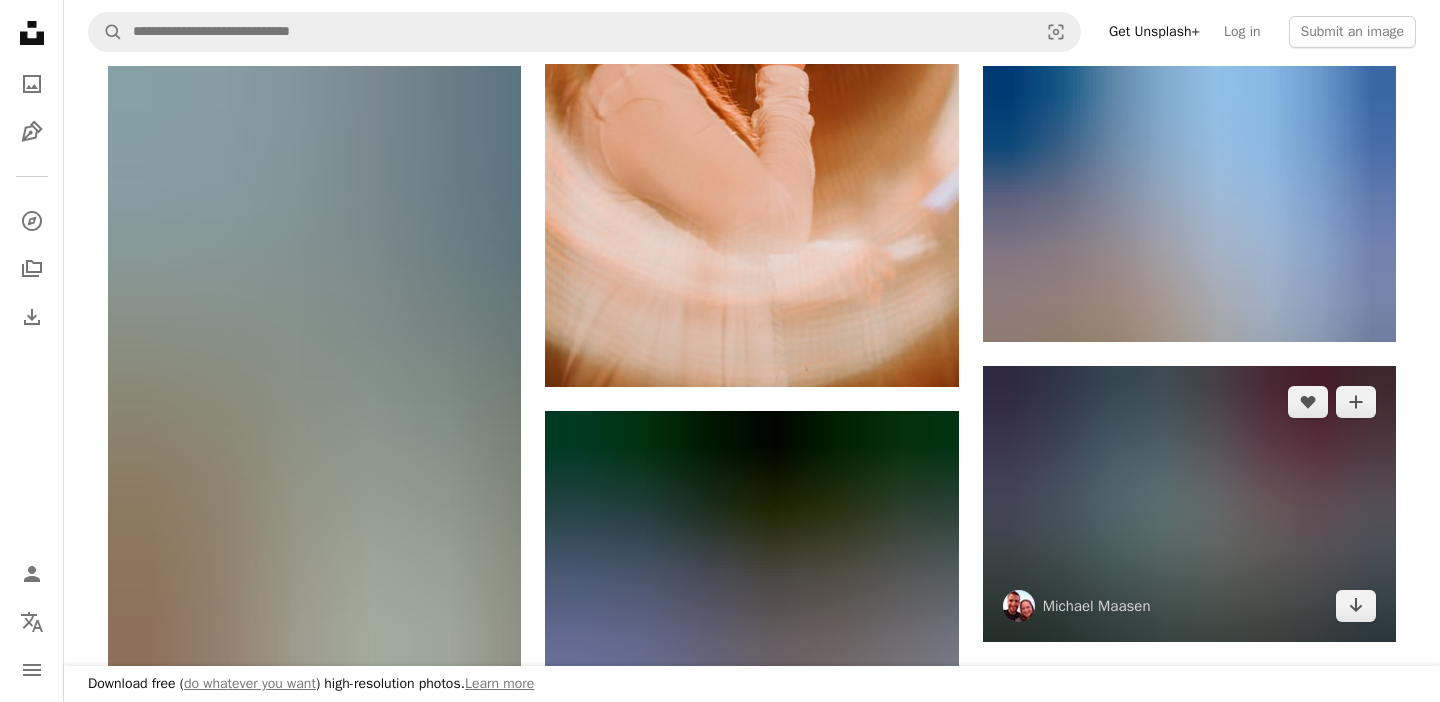 scroll, scrollTop: 542, scrollLeft: 0, axis: vertical 